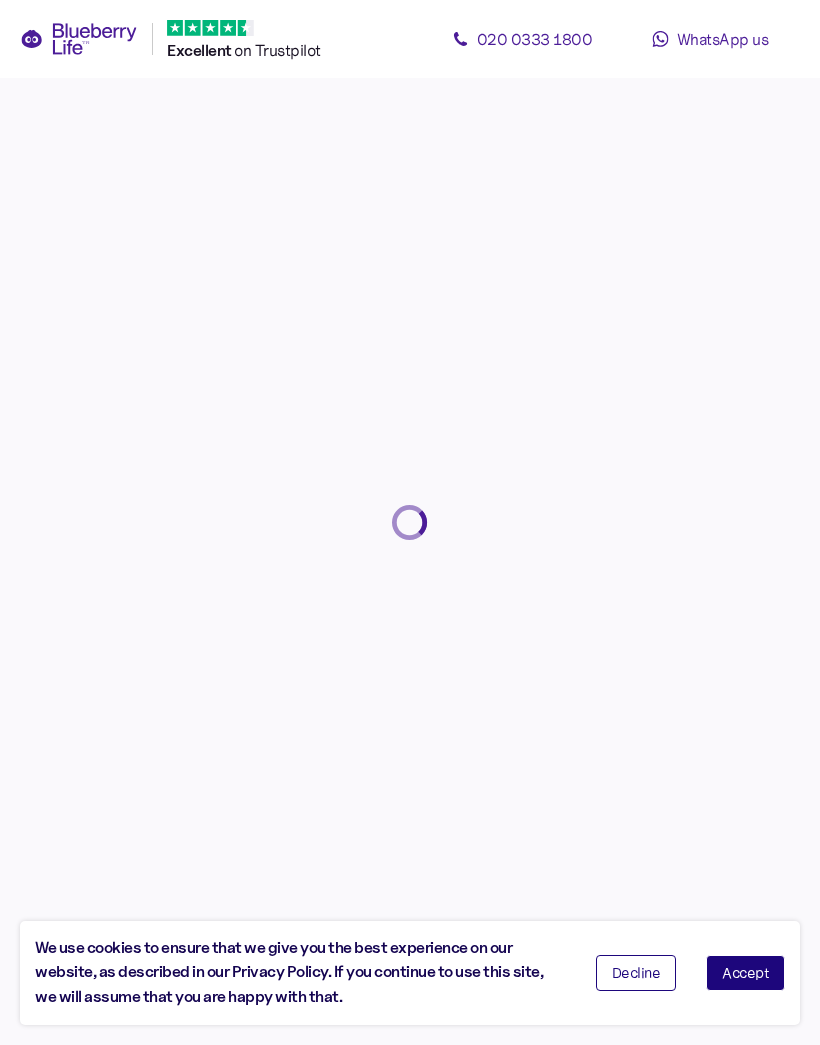 scroll, scrollTop: 0, scrollLeft: 0, axis: both 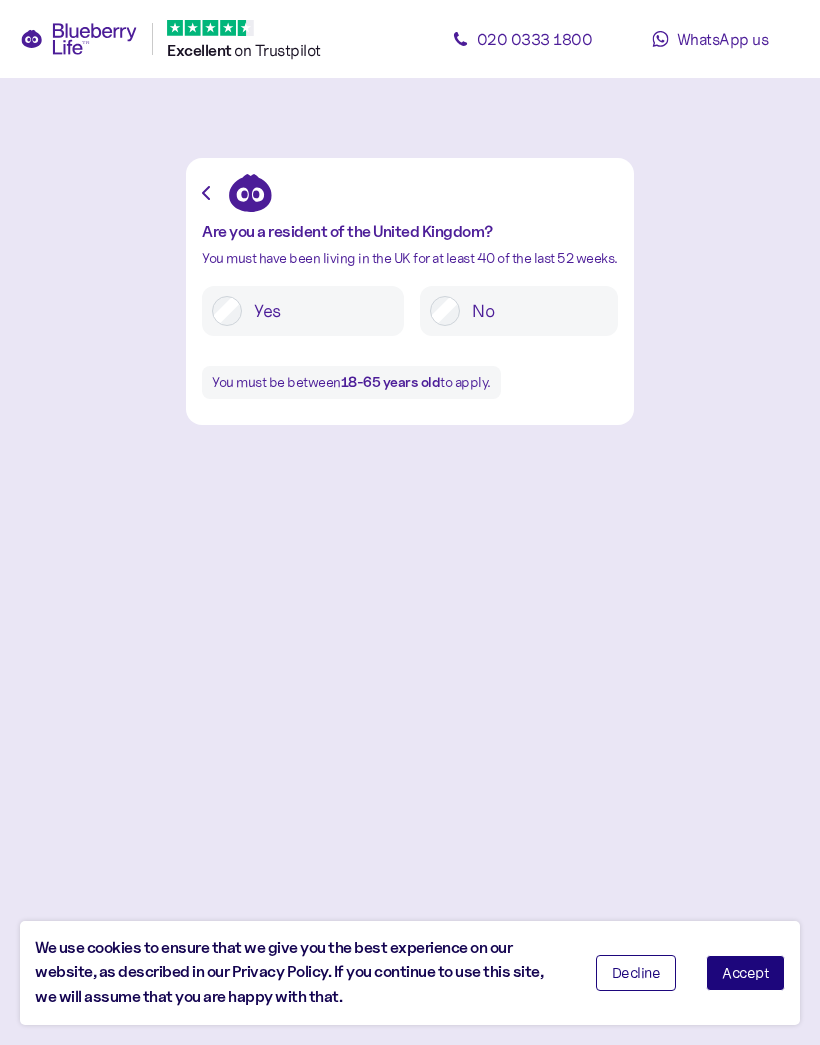 click on "Yes" at bounding box center [318, 311] 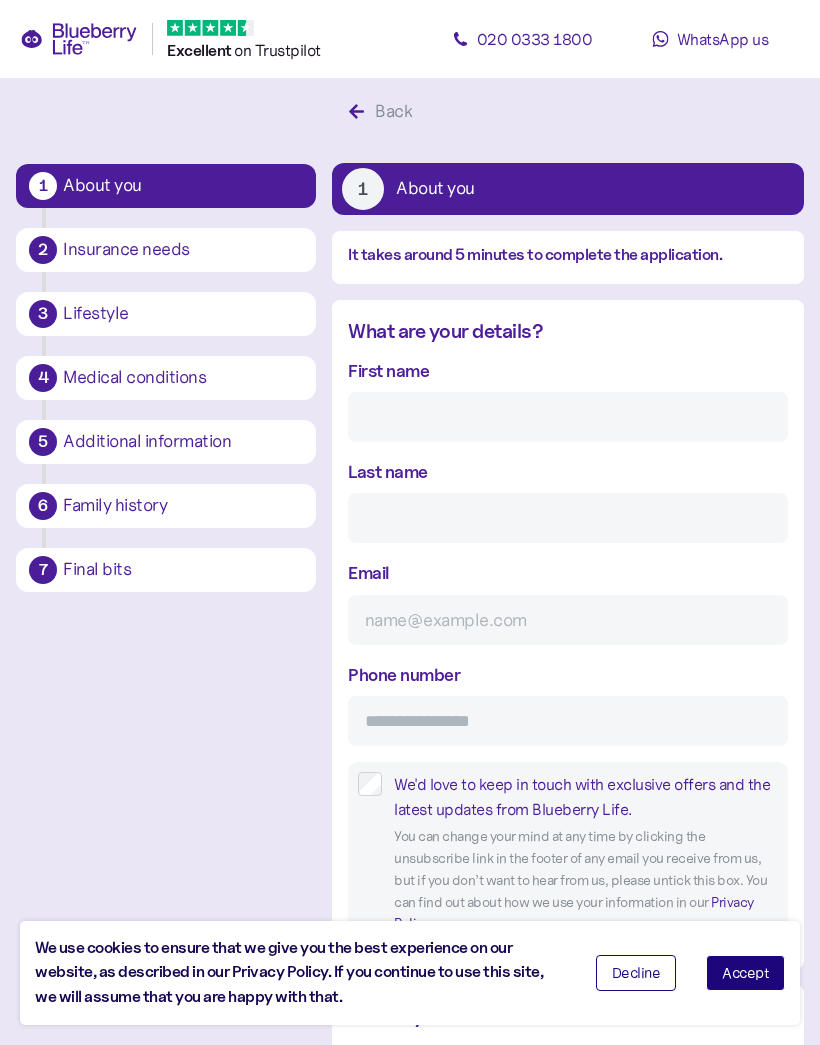 scroll, scrollTop: 37, scrollLeft: 0, axis: vertical 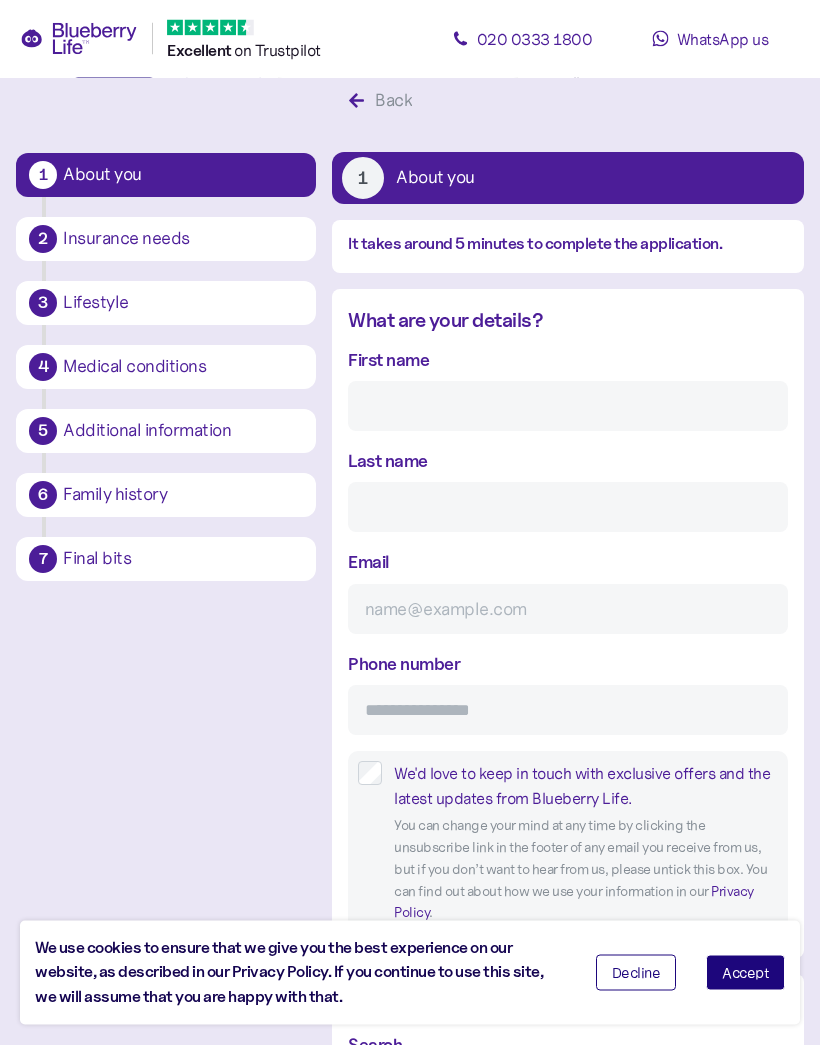 click on "First name" at bounding box center [568, 407] 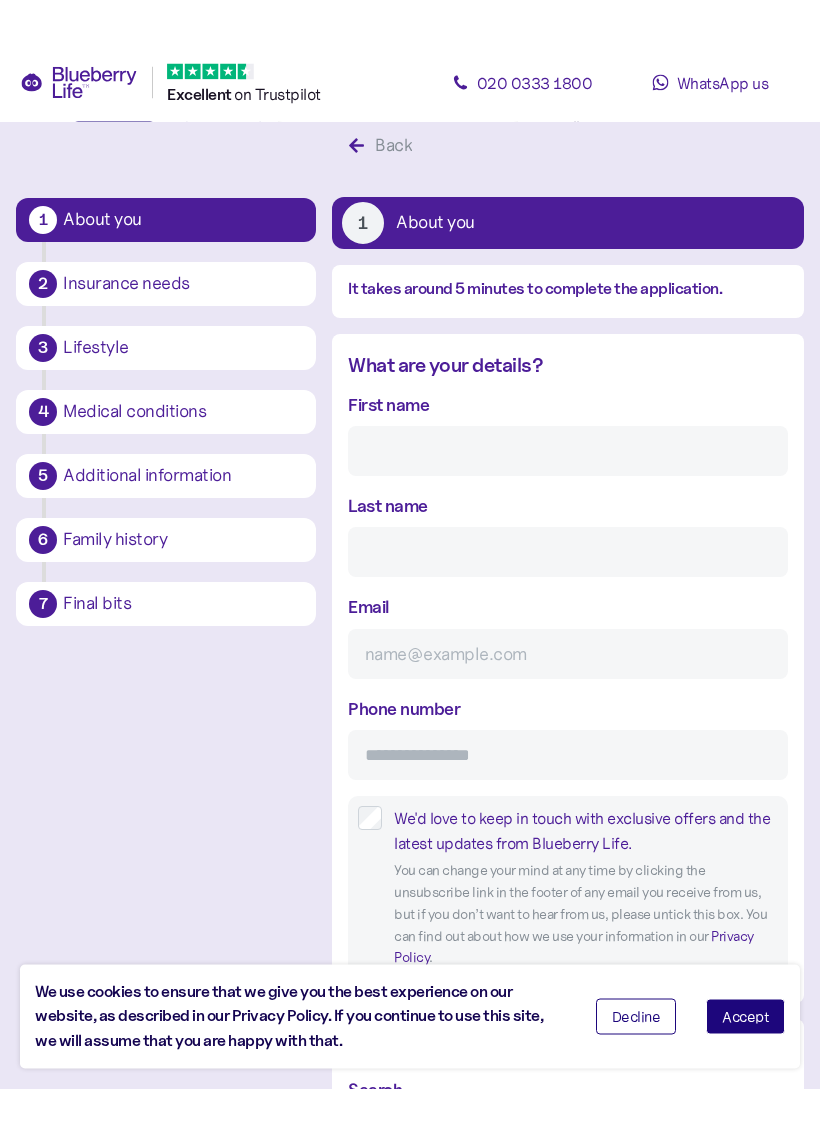 scroll, scrollTop: 38, scrollLeft: 0, axis: vertical 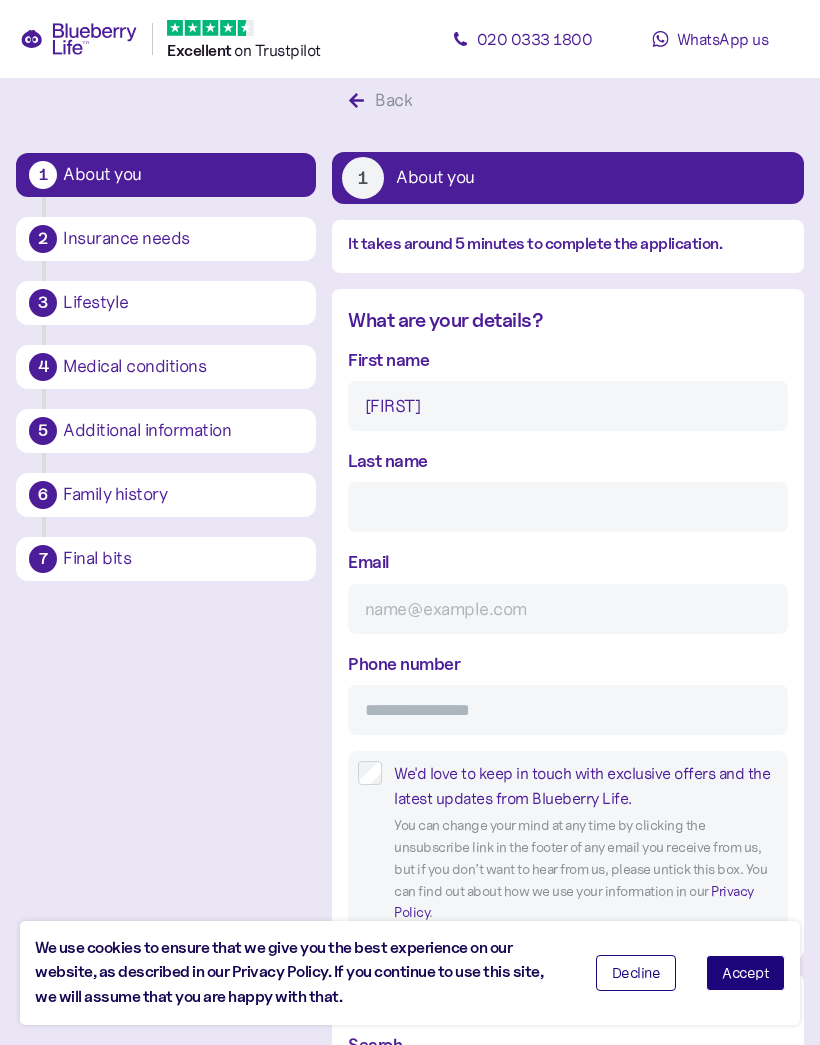 type on "[FIRST]" 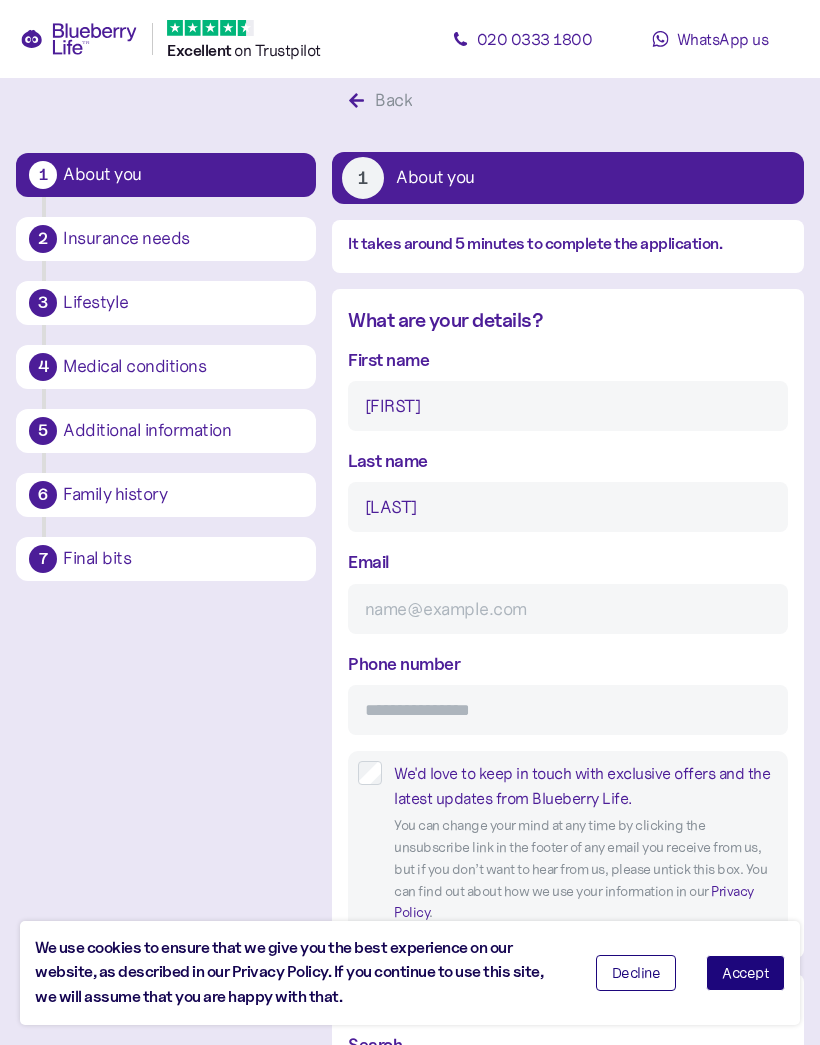 type on "[LAST]" 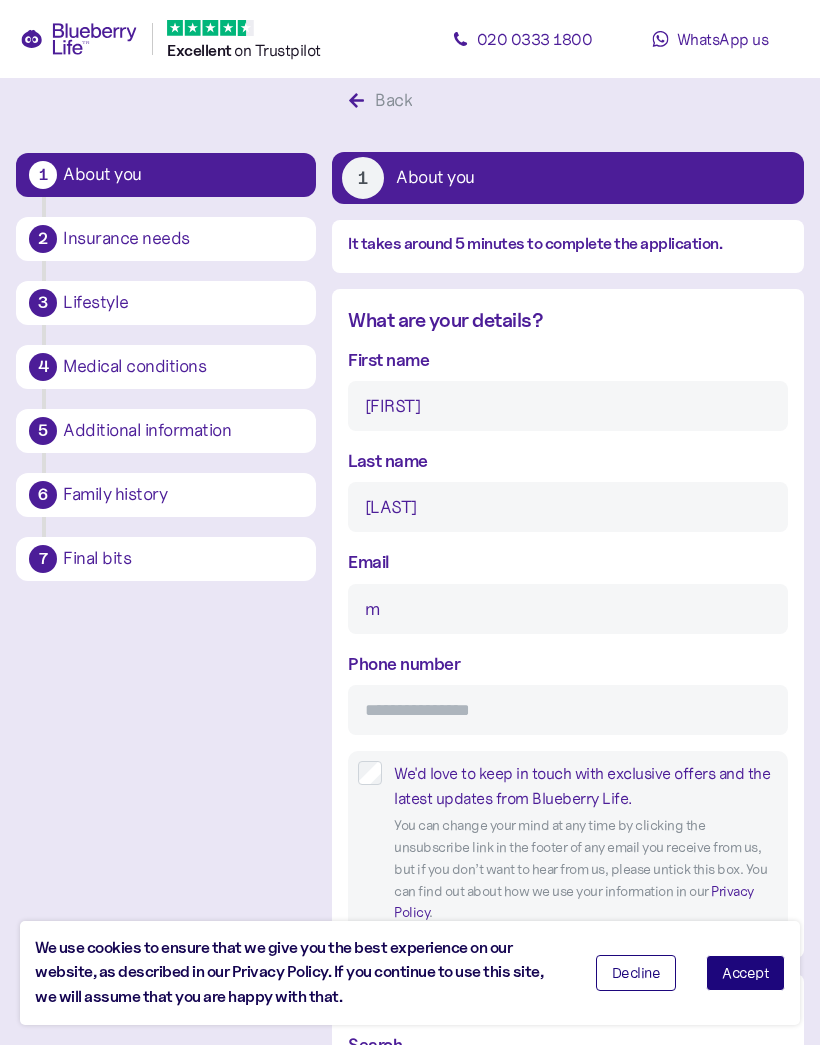 type on "mi" 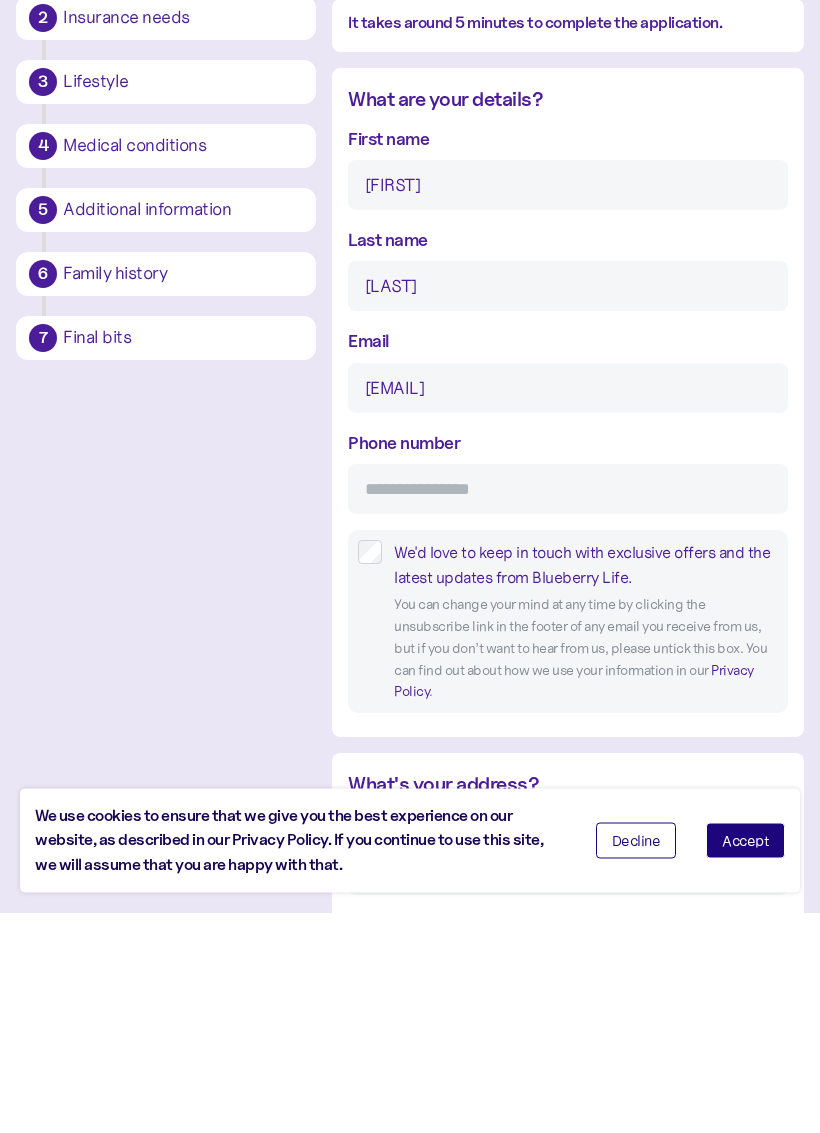 type on "[EMAIL]" 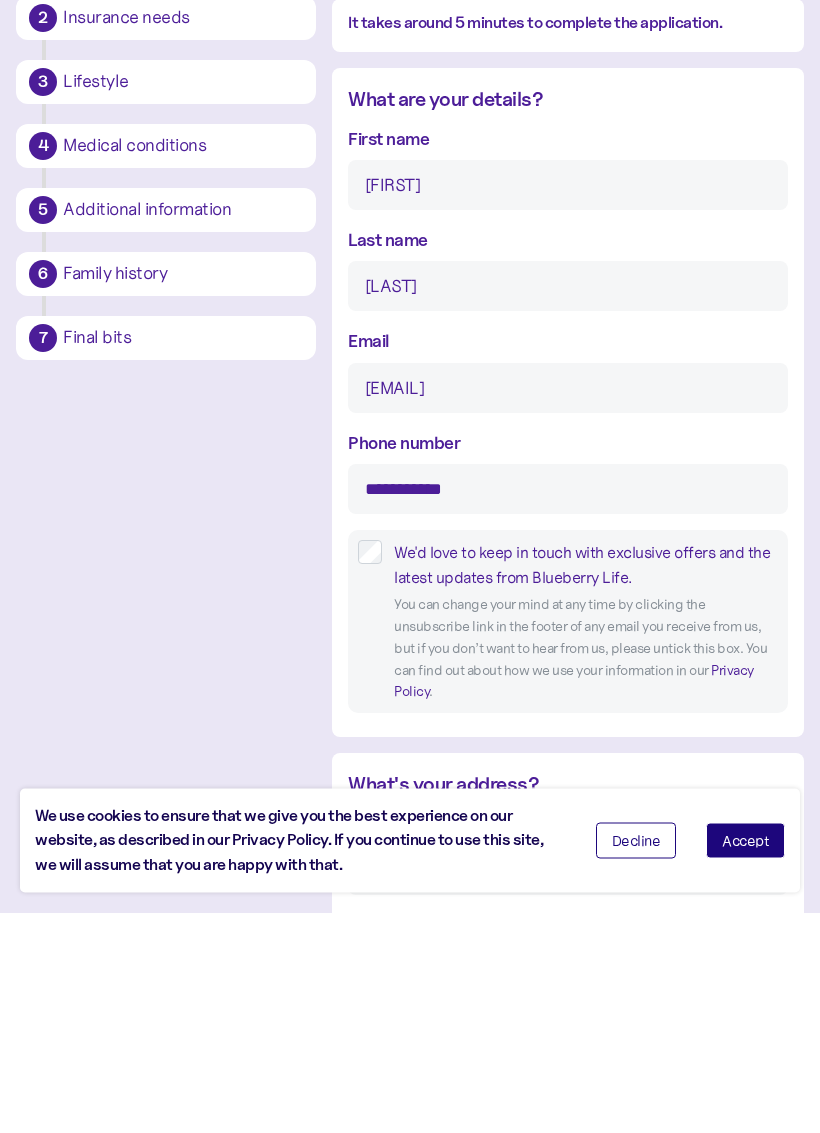 type on "**********" 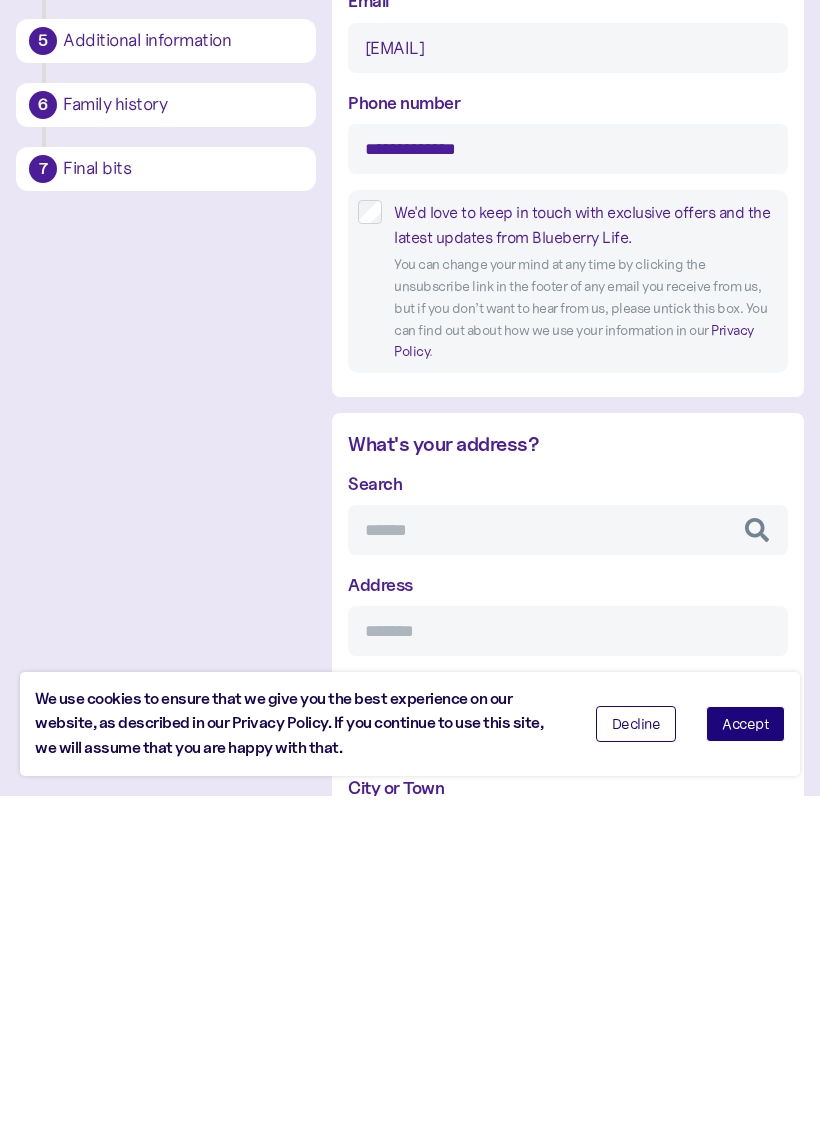 scroll, scrollTop: 264, scrollLeft: 0, axis: vertical 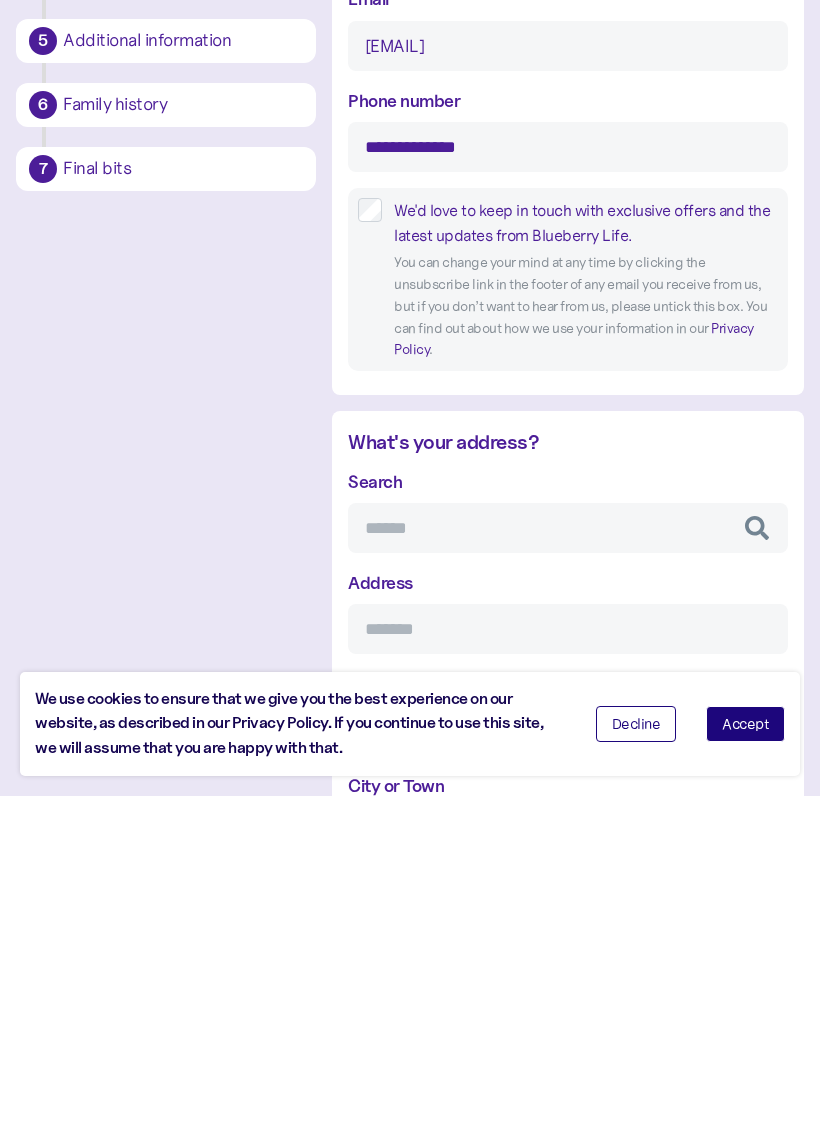 click on "Search" at bounding box center (568, 865) 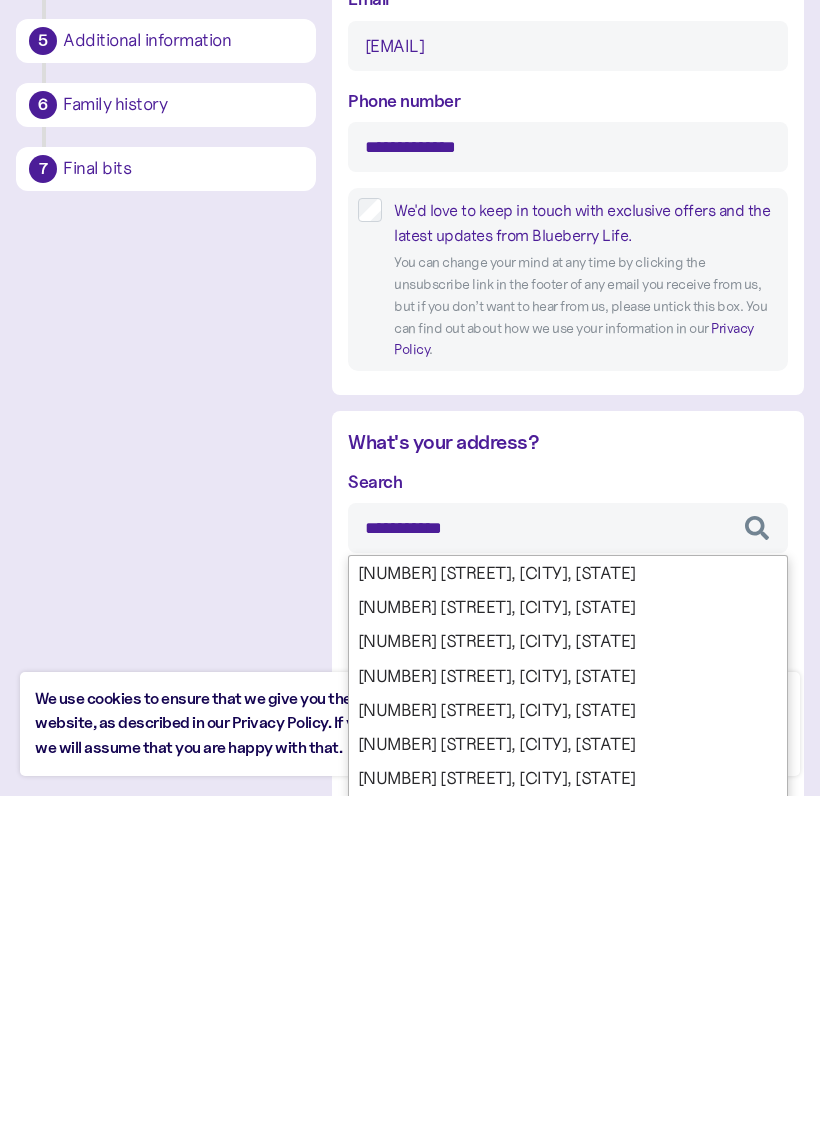 type on "**********" 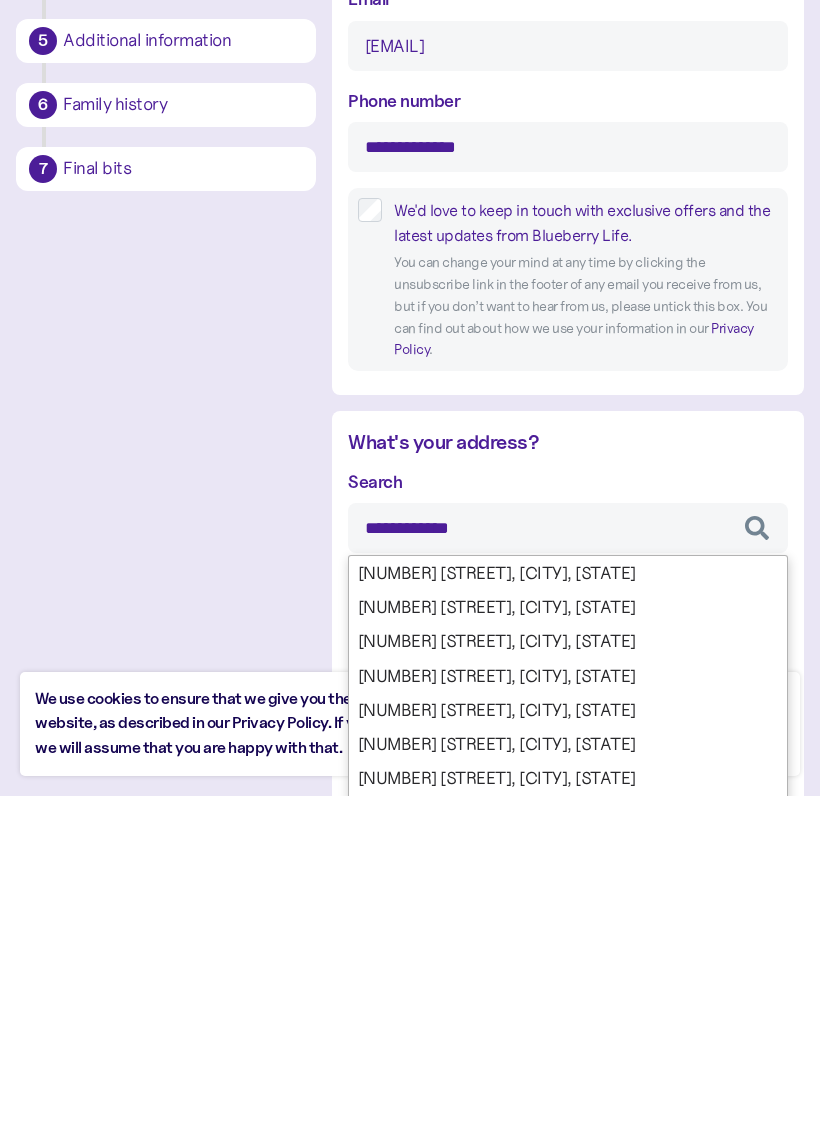 click on "**********" at bounding box center (410, 1102) 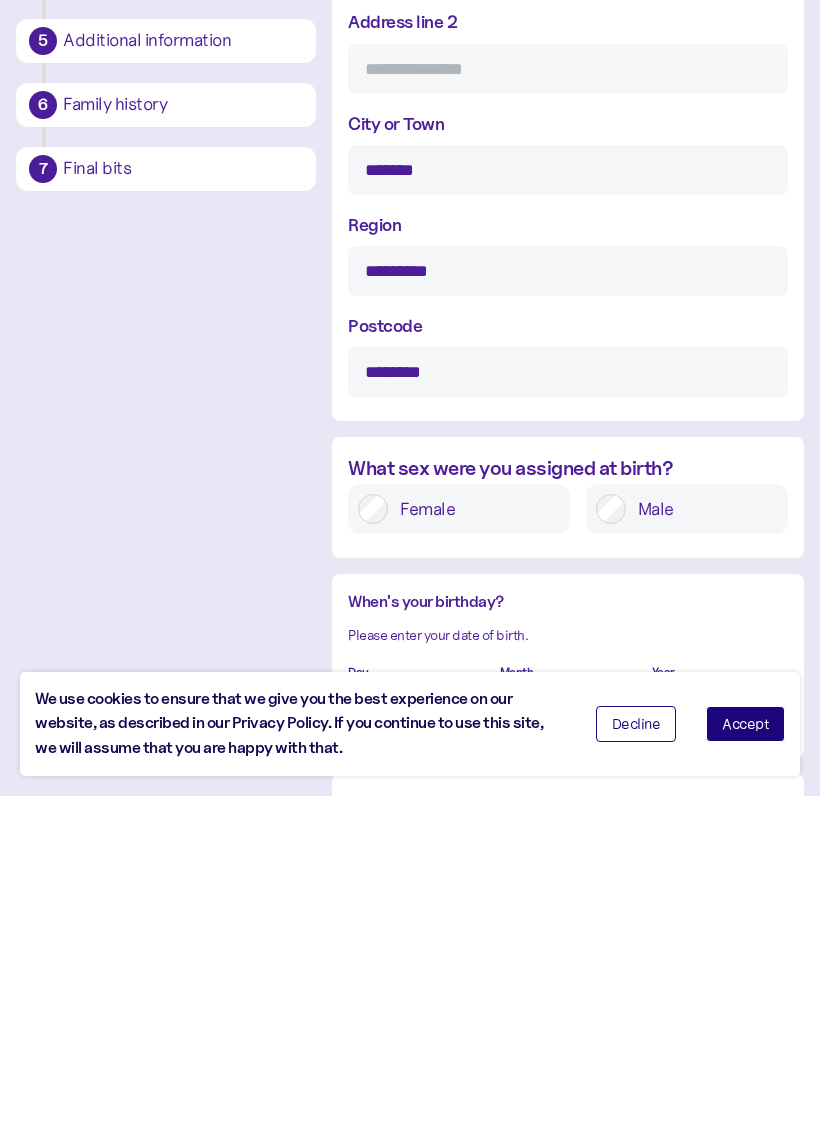 type on "**********" 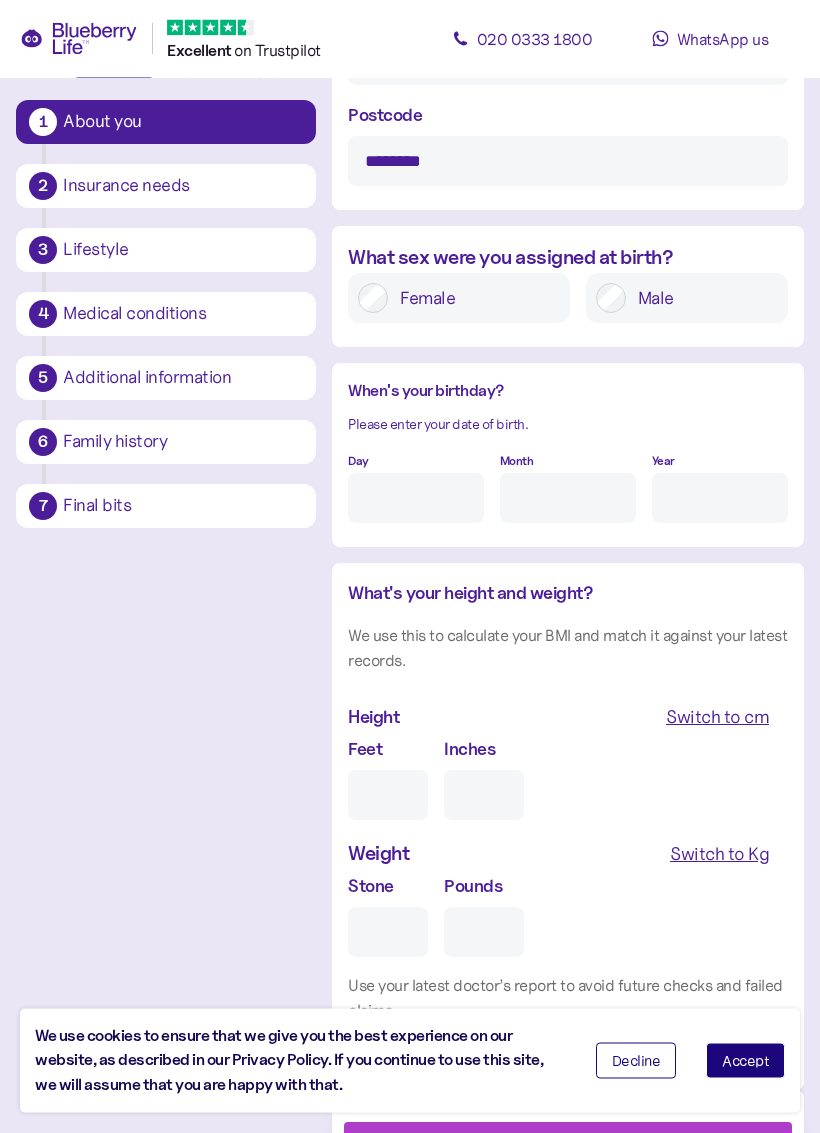 scroll, scrollTop: 1476, scrollLeft: 0, axis: vertical 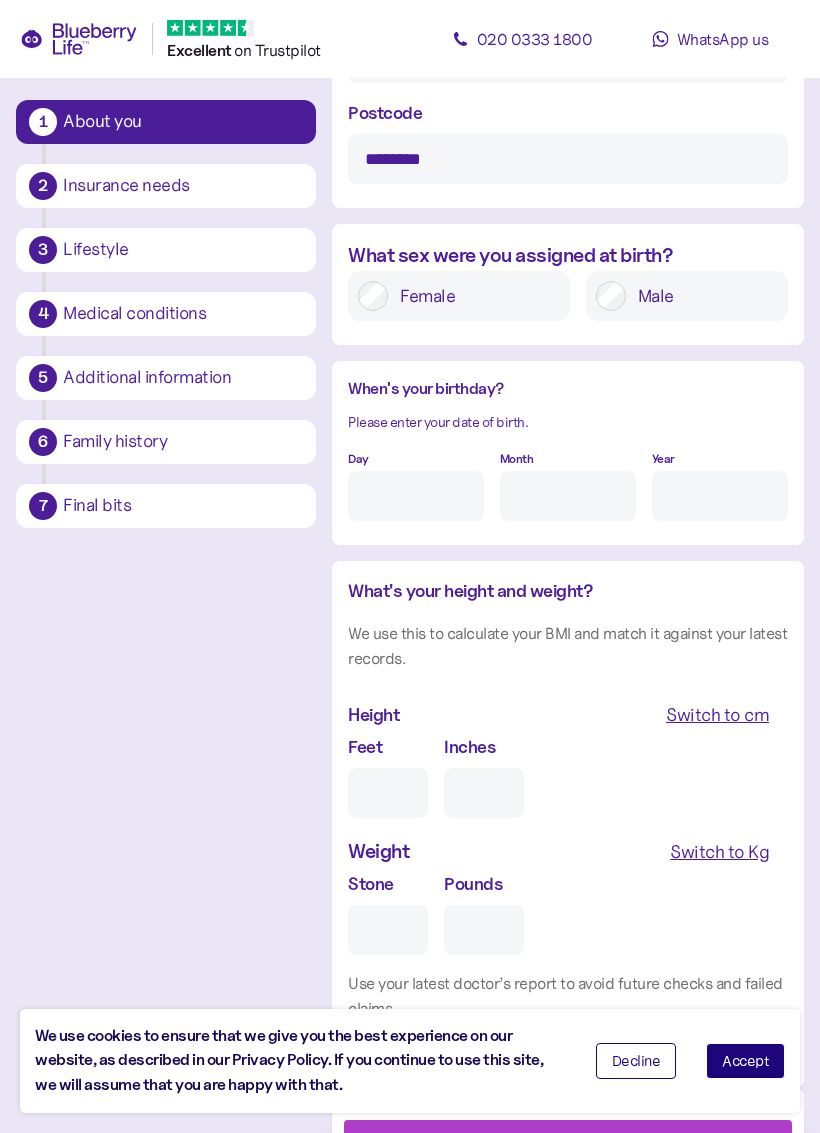 click on "Day" at bounding box center [416, 496] 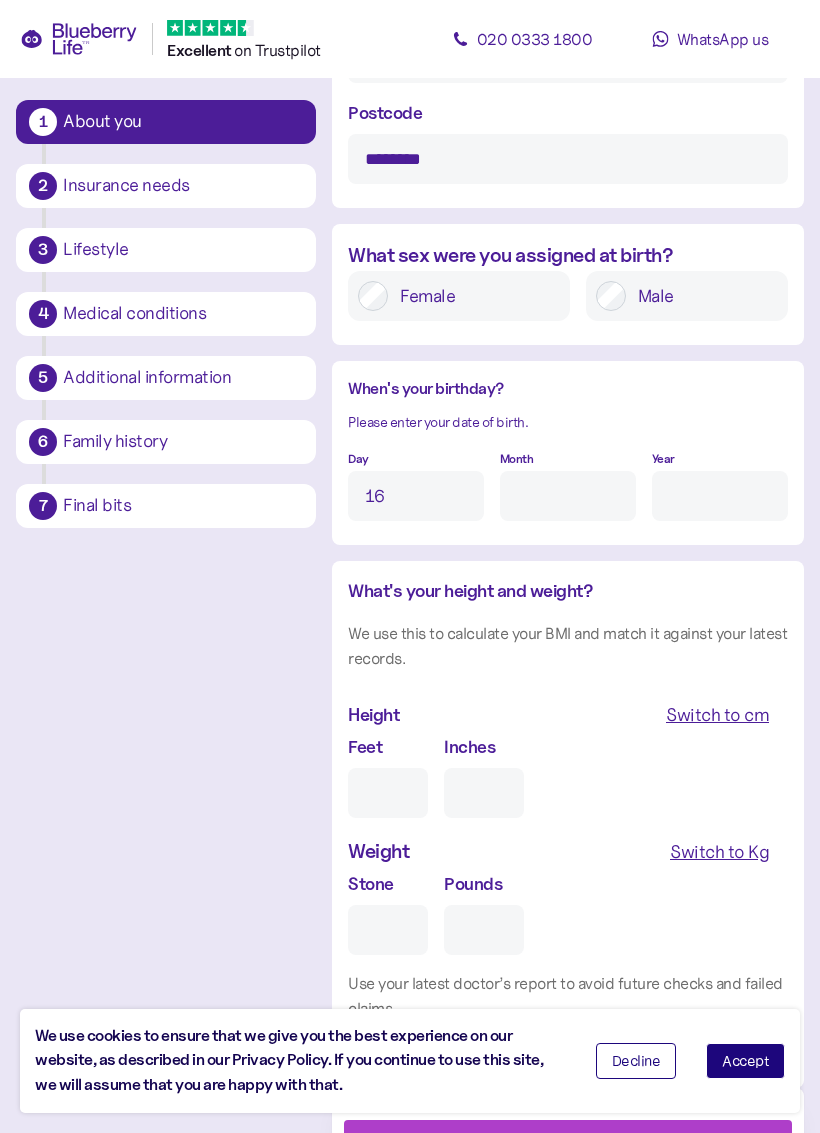 type on "16" 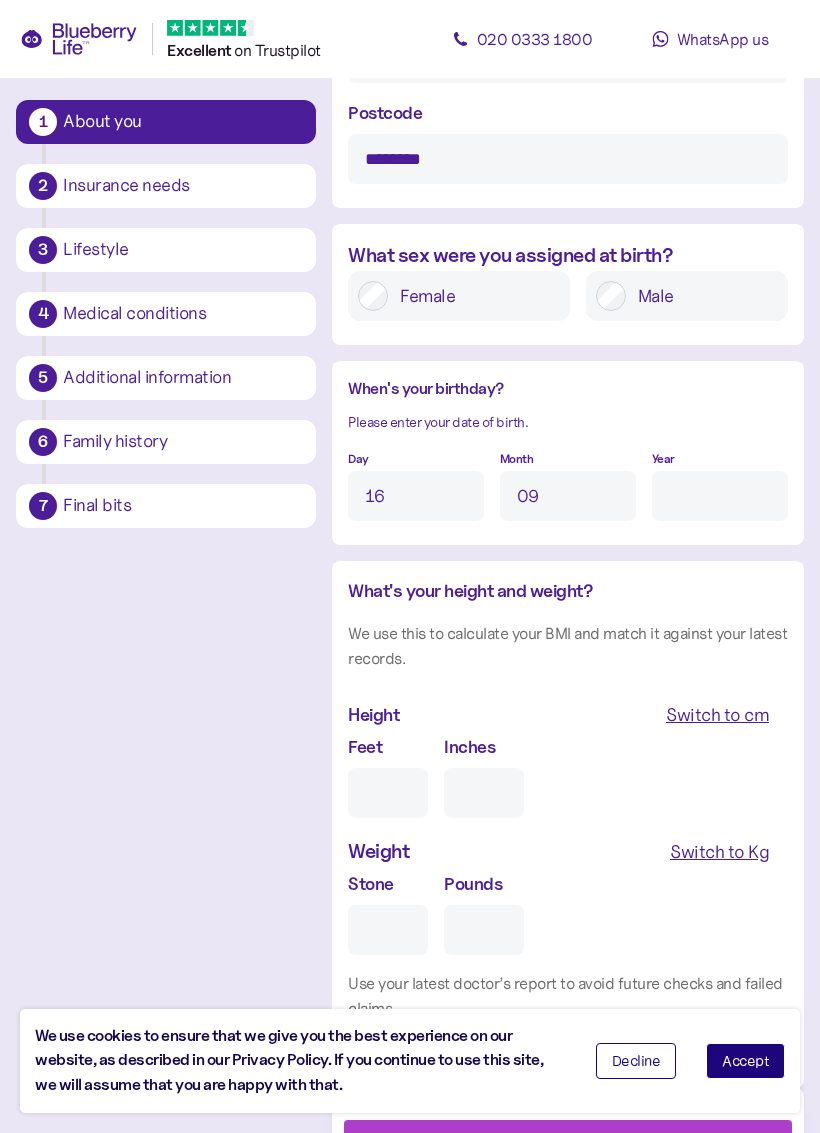 click on "Year" at bounding box center [720, 496] 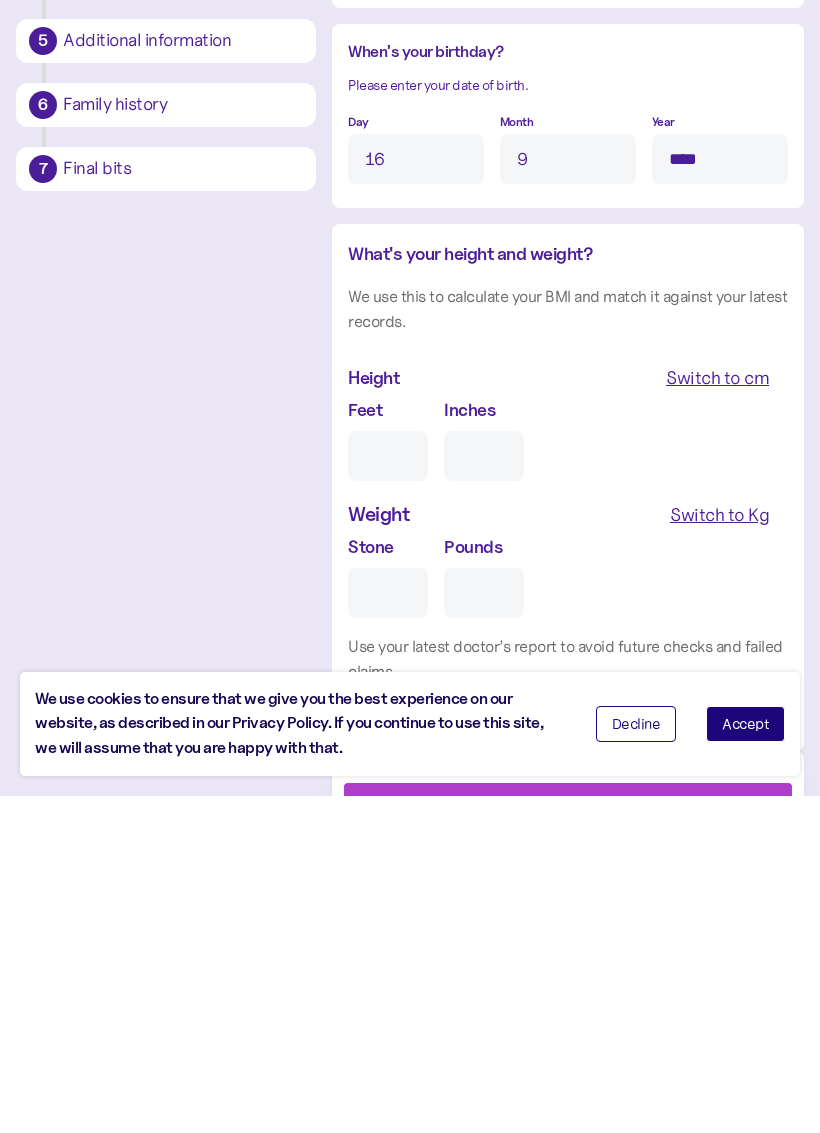 scroll, scrollTop: 1480, scrollLeft: 0, axis: vertical 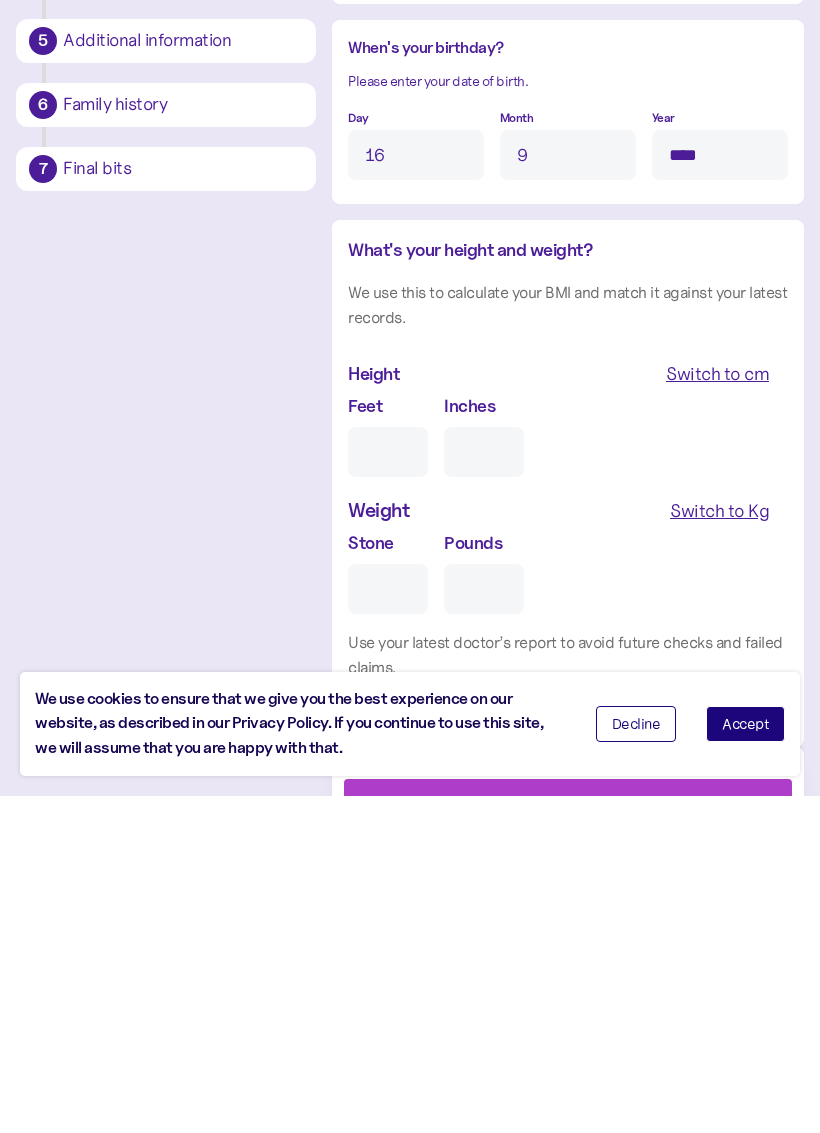 type on "****" 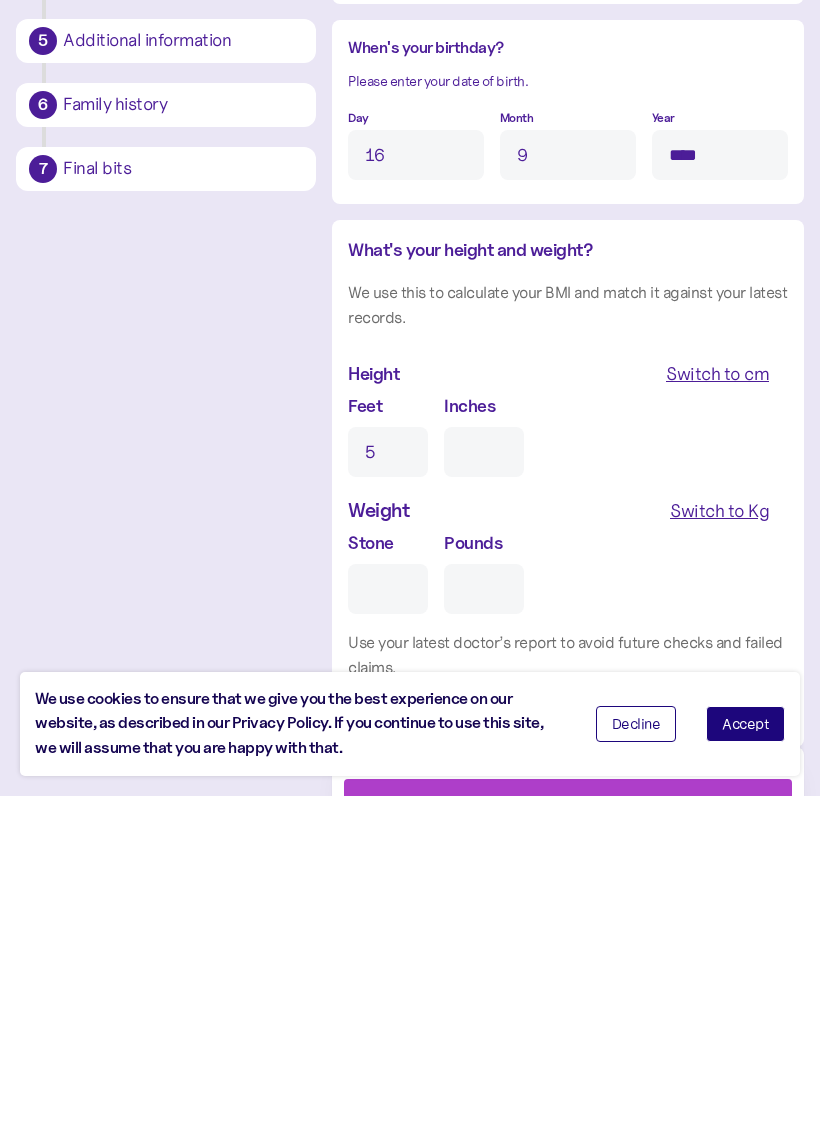 type on "0" 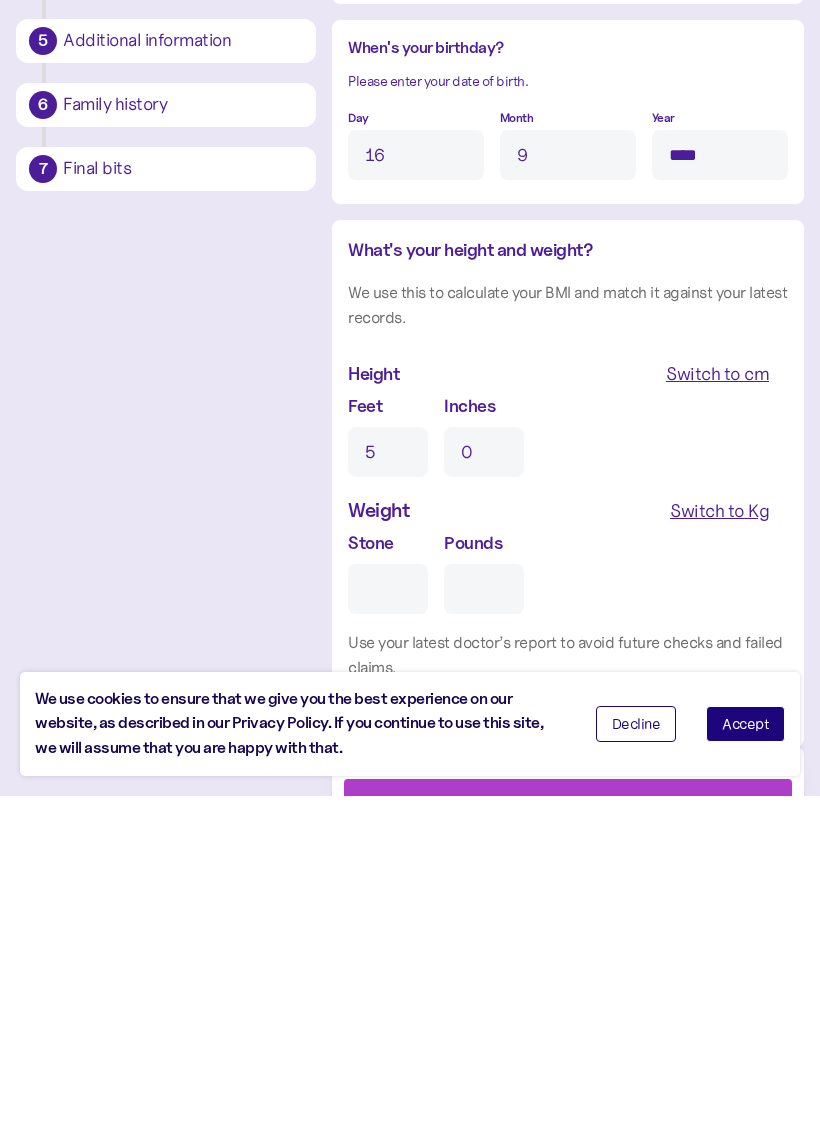 type on "5" 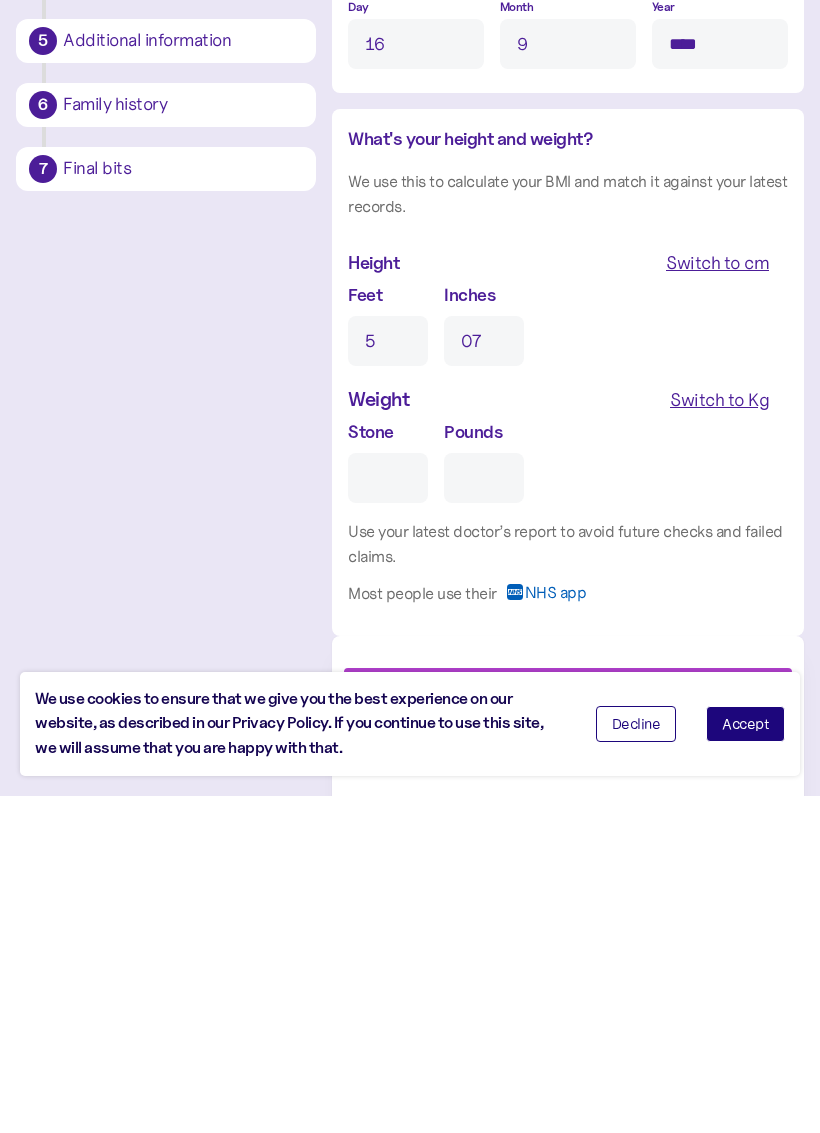 scroll, scrollTop: 1592, scrollLeft: 0, axis: vertical 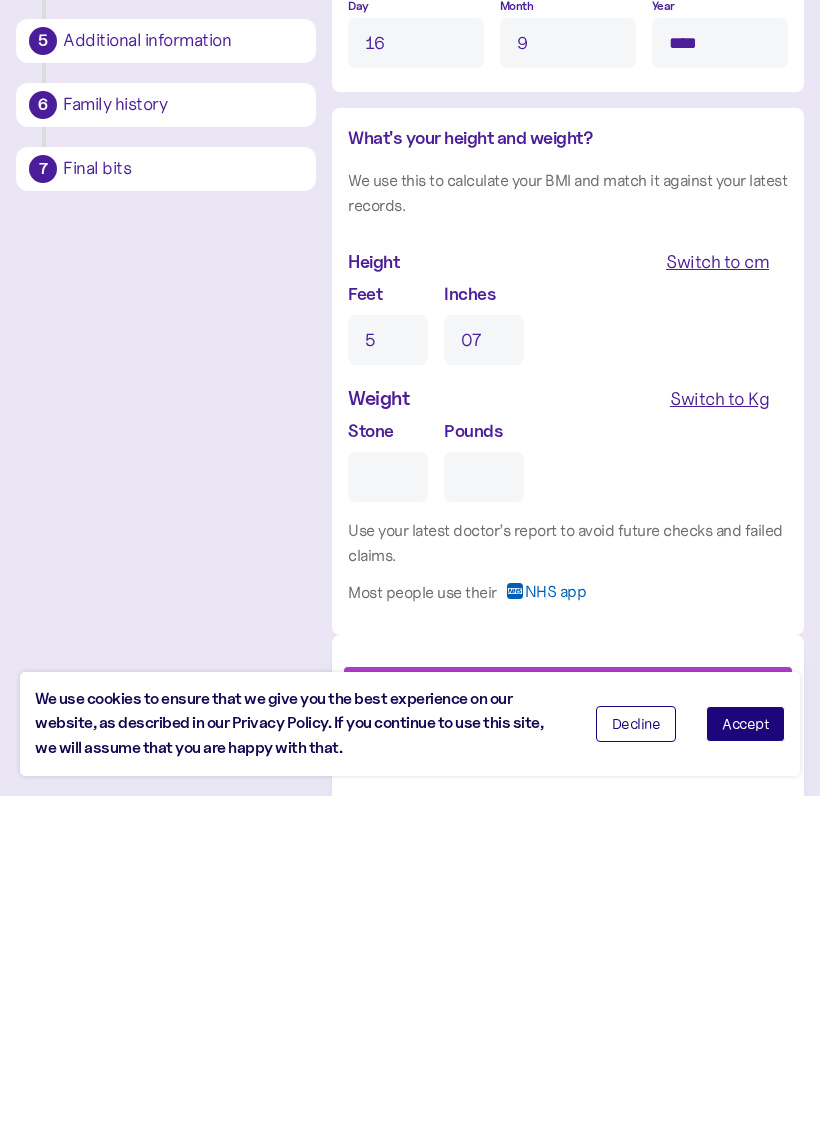 click on "Switch to Kg" at bounding box center [719, 736] 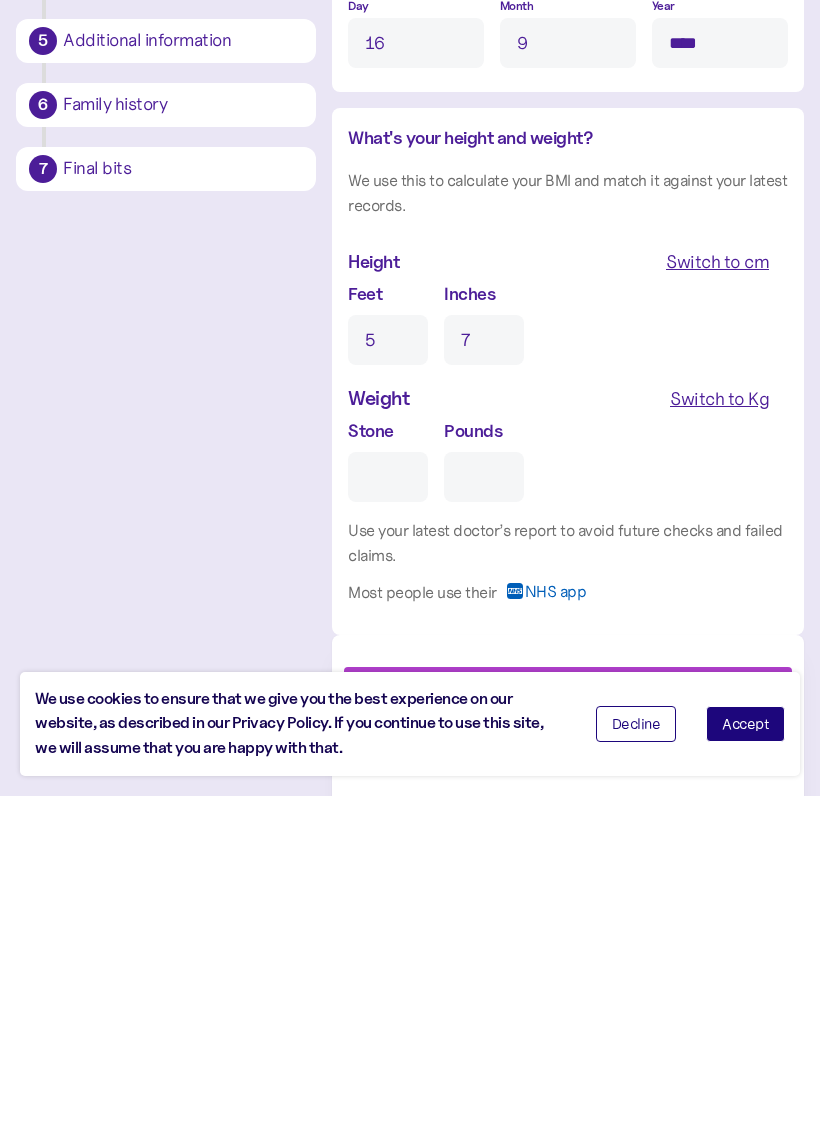 scroll, scrollTop: 1595, scrollLeft: 0, axis: vertical 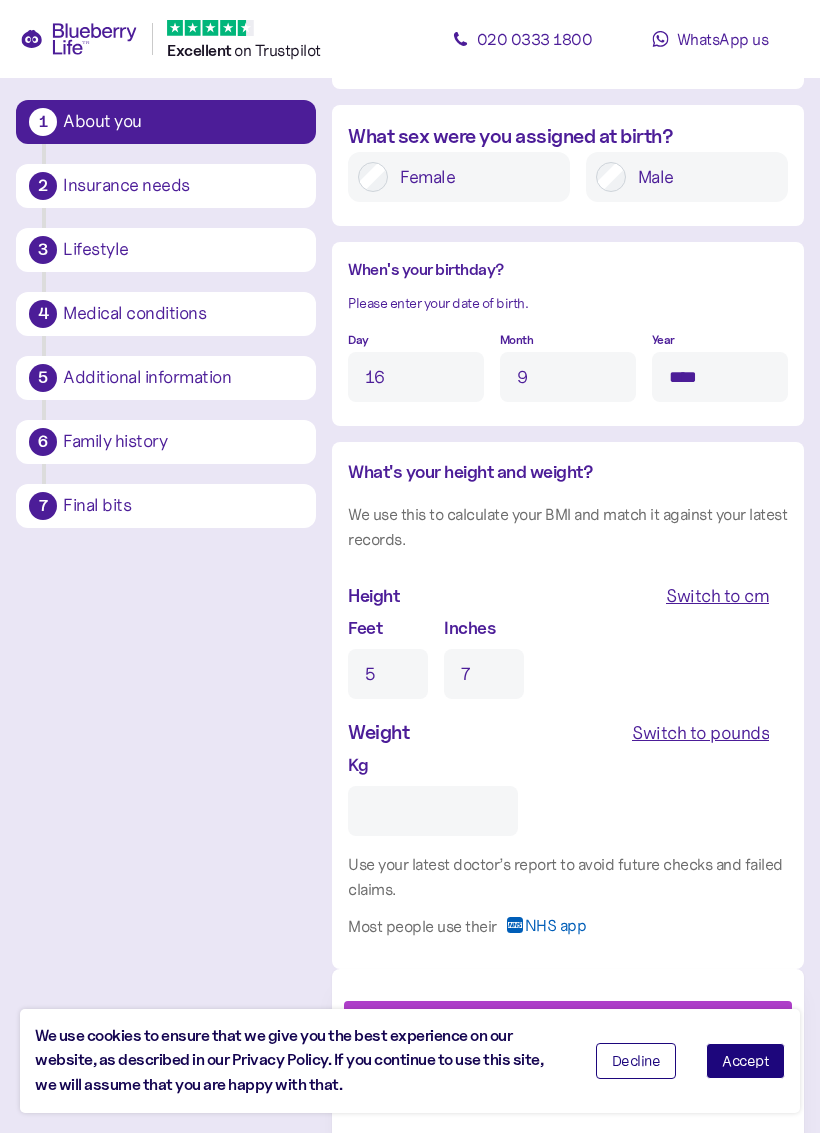 click on "Kg" at bounding box center (433, 811) 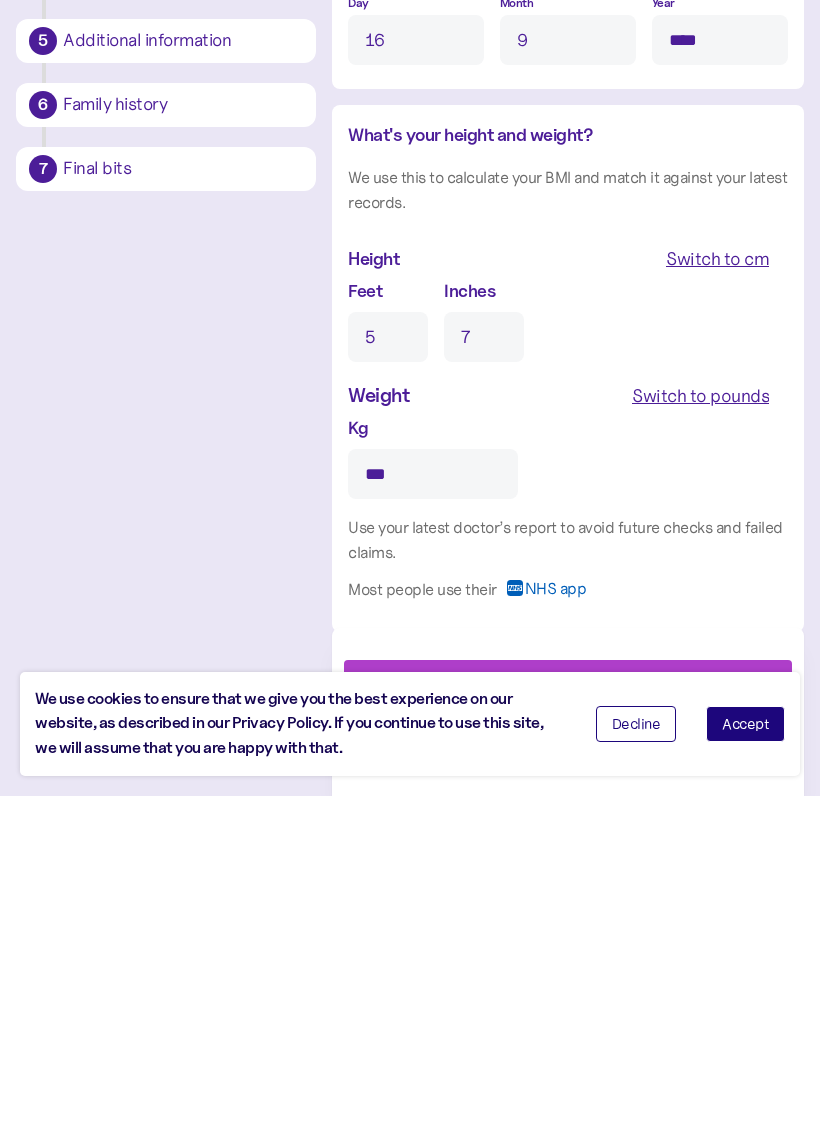 type on "***" 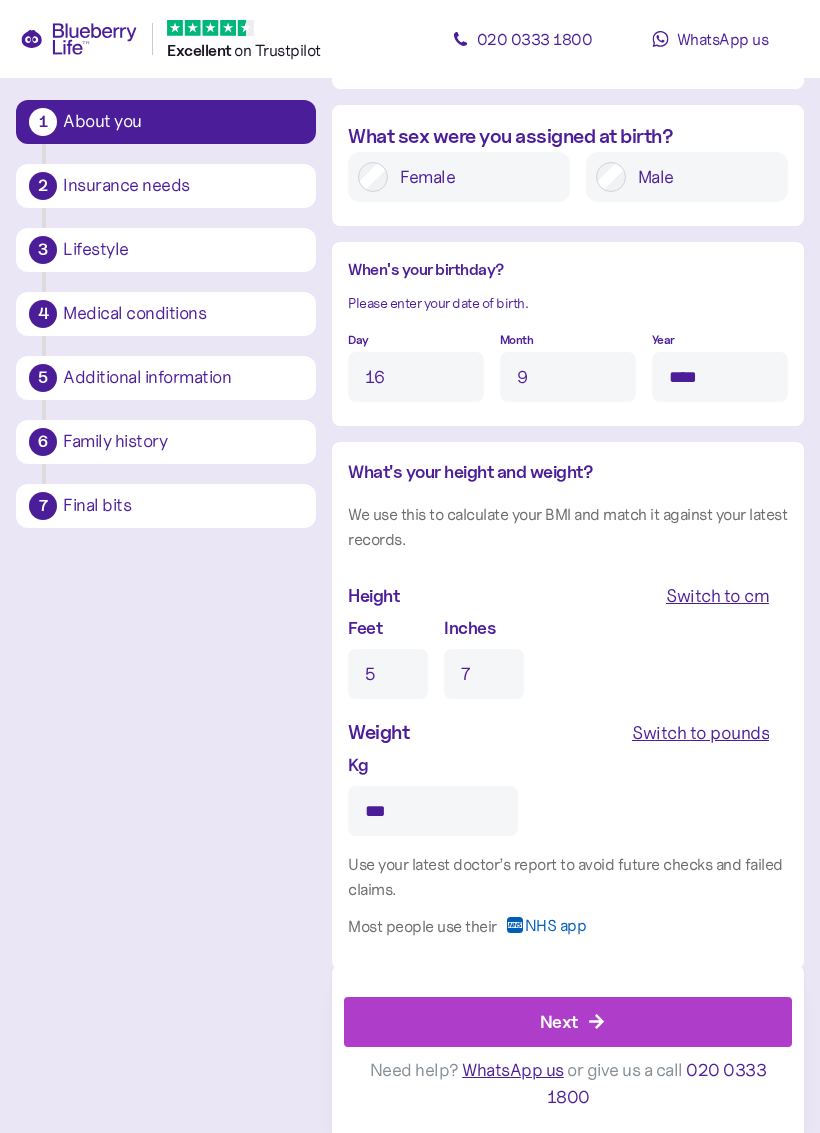 click 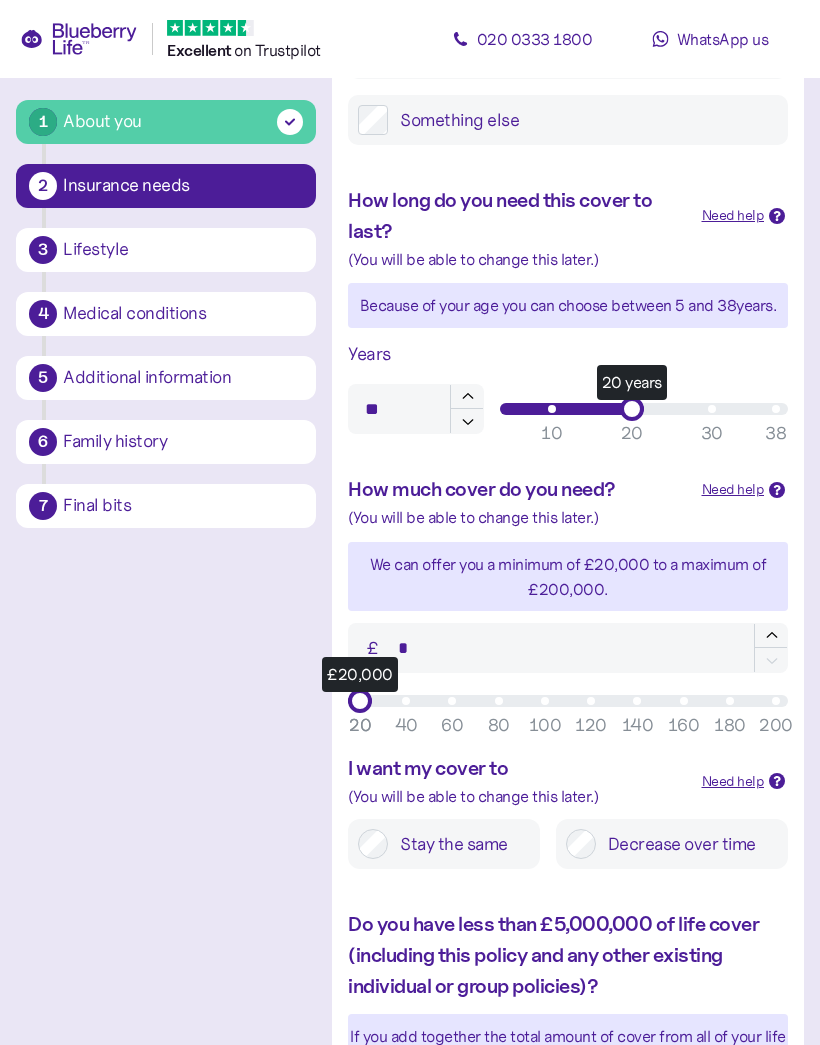 scroll, scrollTop: 485, scrollLeft: 0, axis: vertical 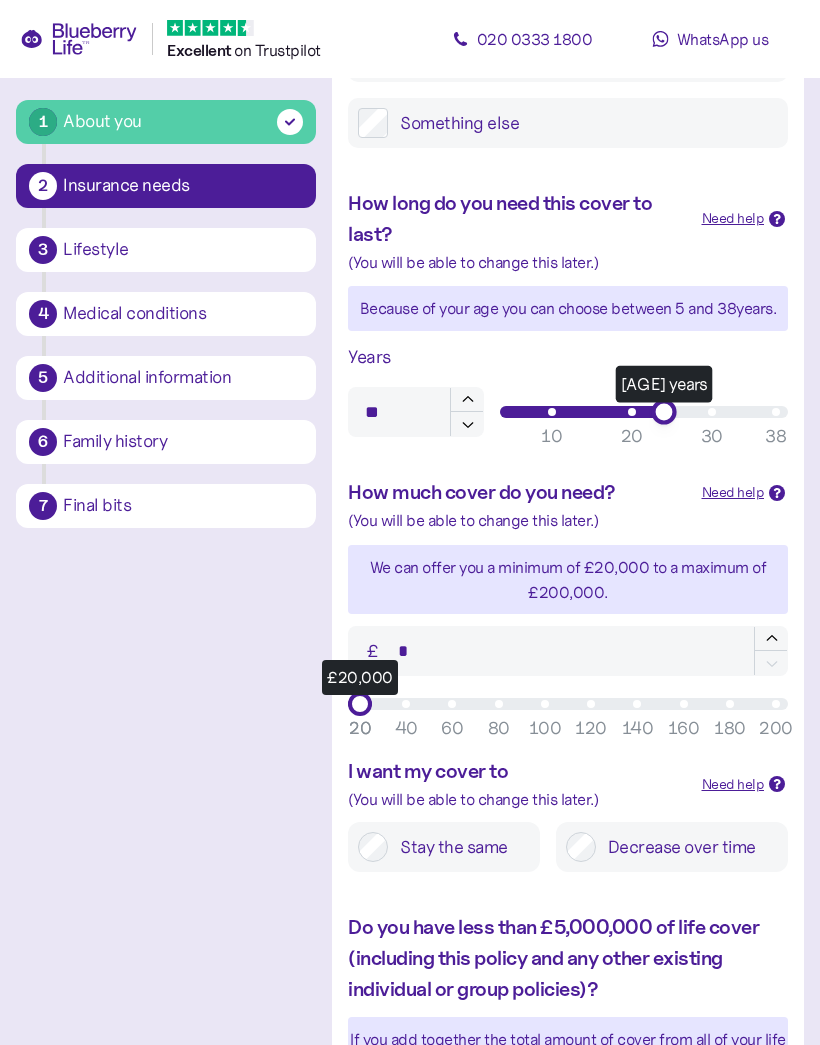 type on "**" 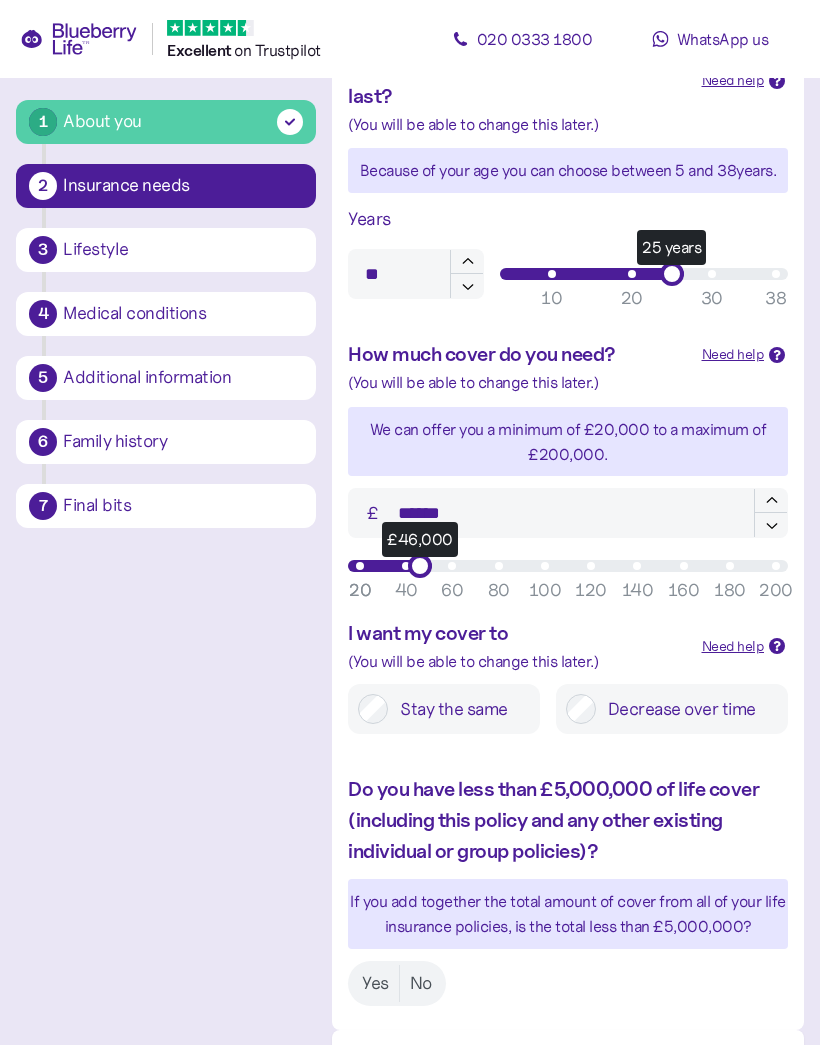 scroll, scrollTop: 622, scrollLeft: 0, axis: vertical 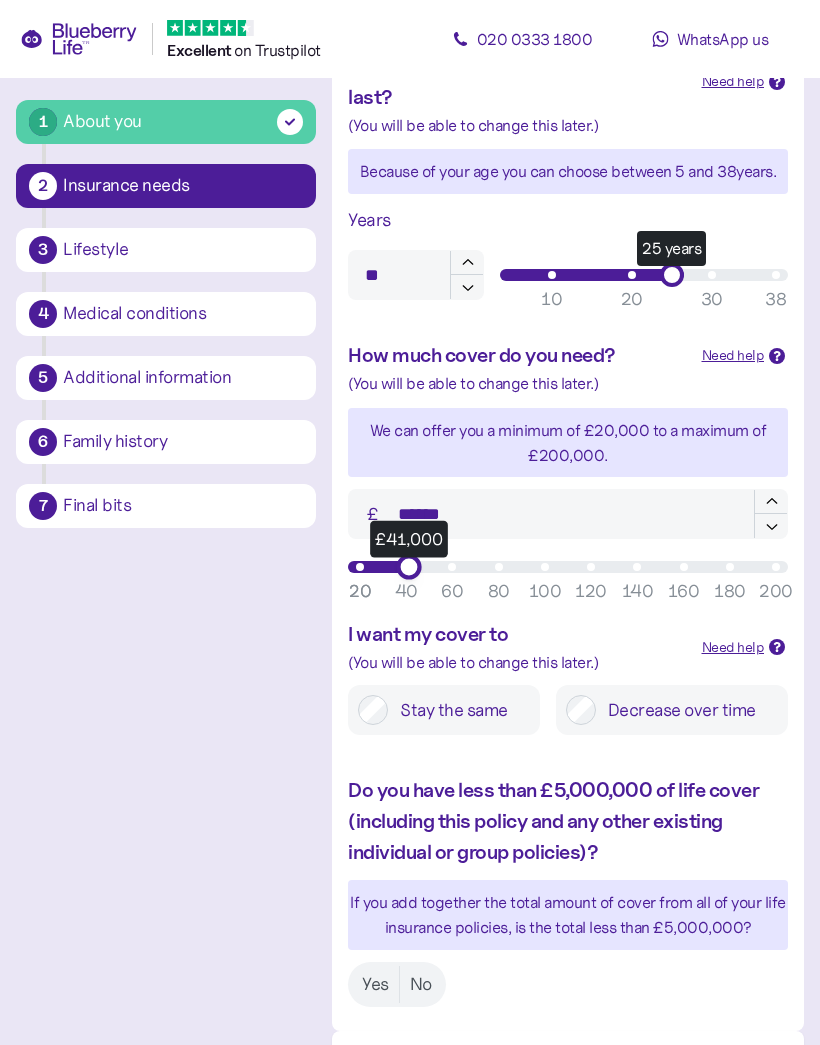 type on "******" 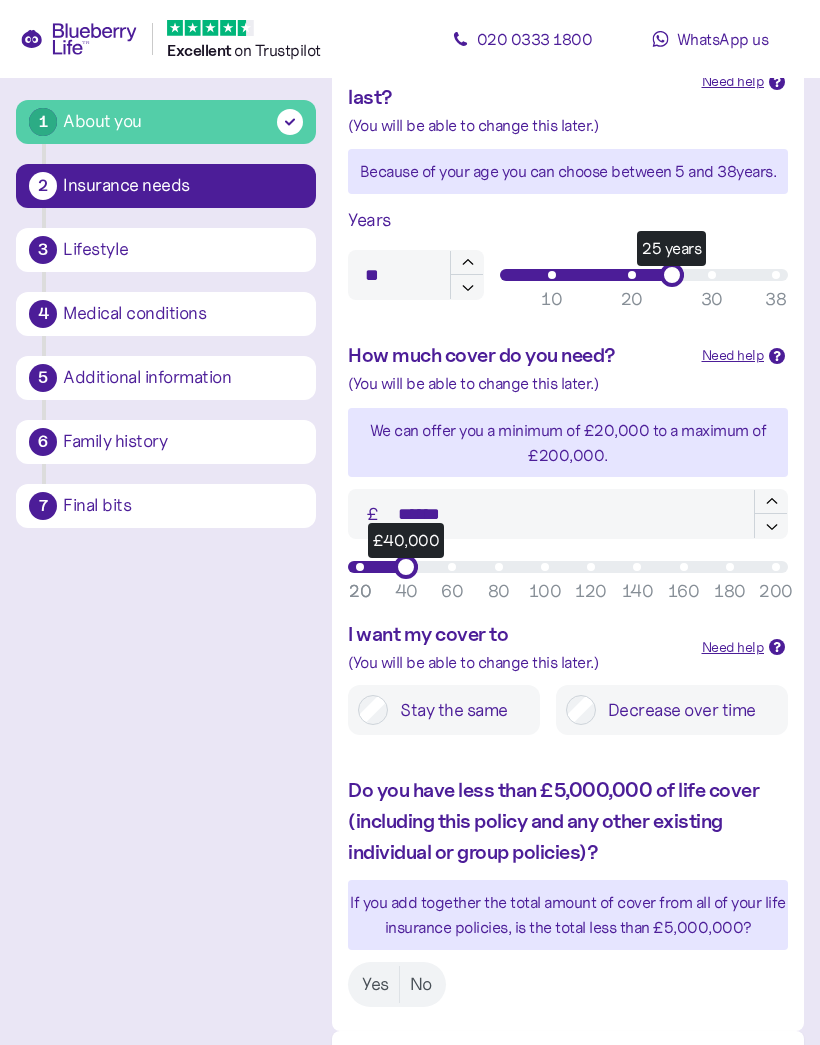 click on "No" at bounding box center [421, 984] 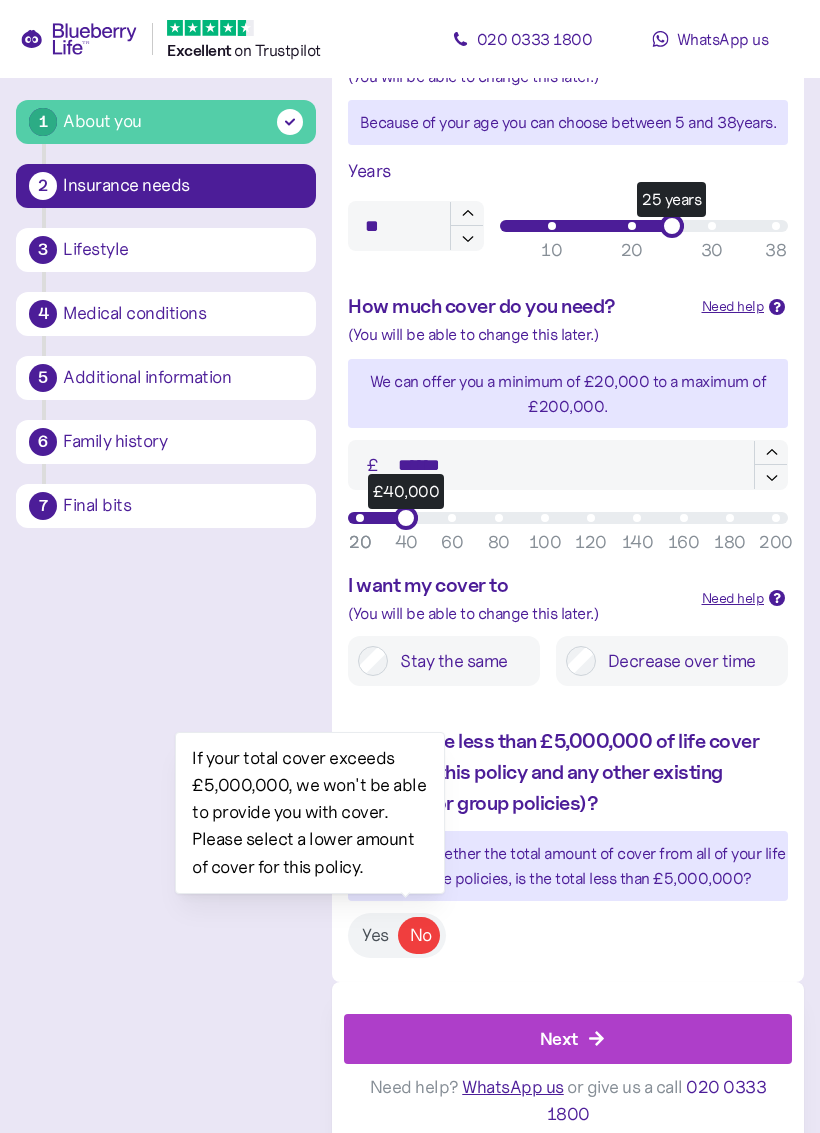 scroll, scrollTop: 679, scrollLeft: 0, axis: vertical 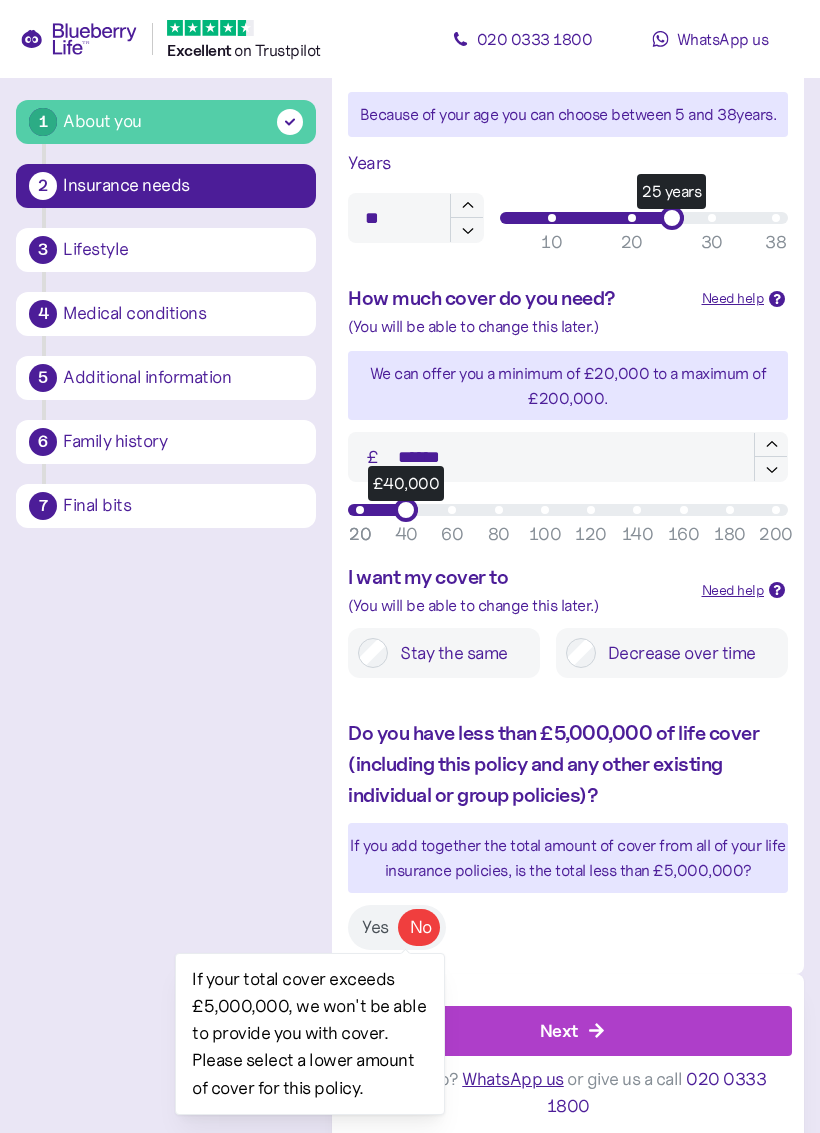 click 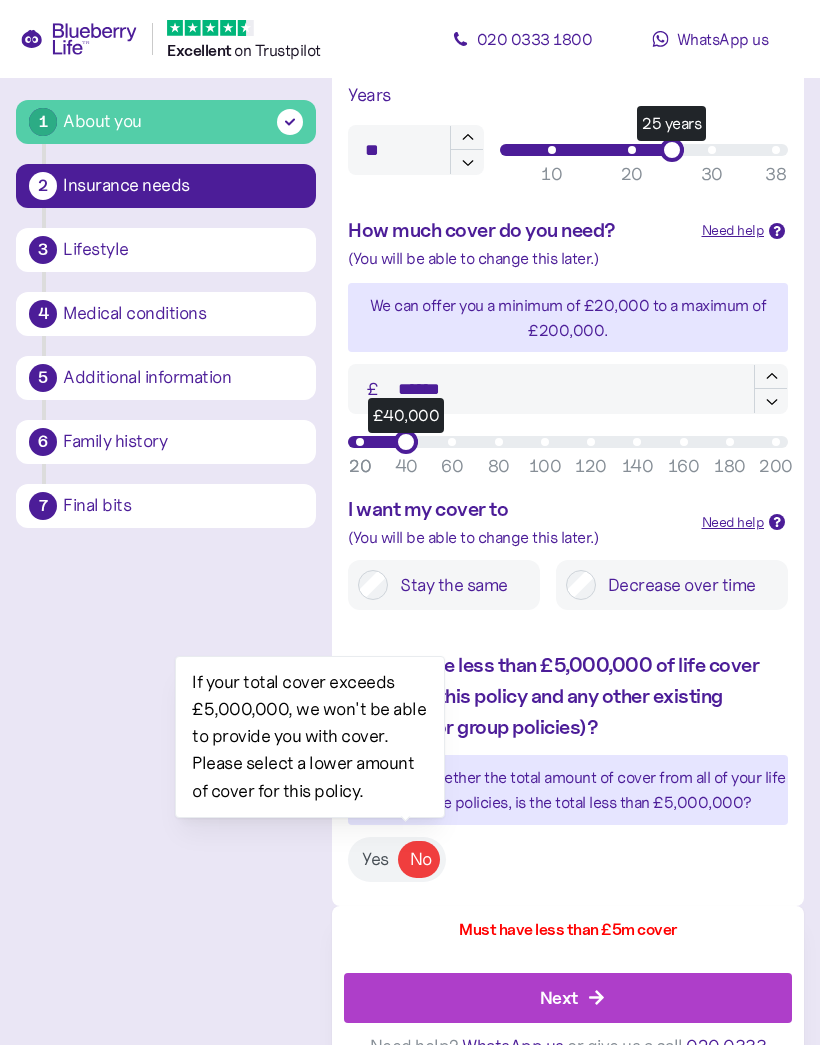 scroll, scrollTop: 748, scrollLeft: 0, axis: vertical 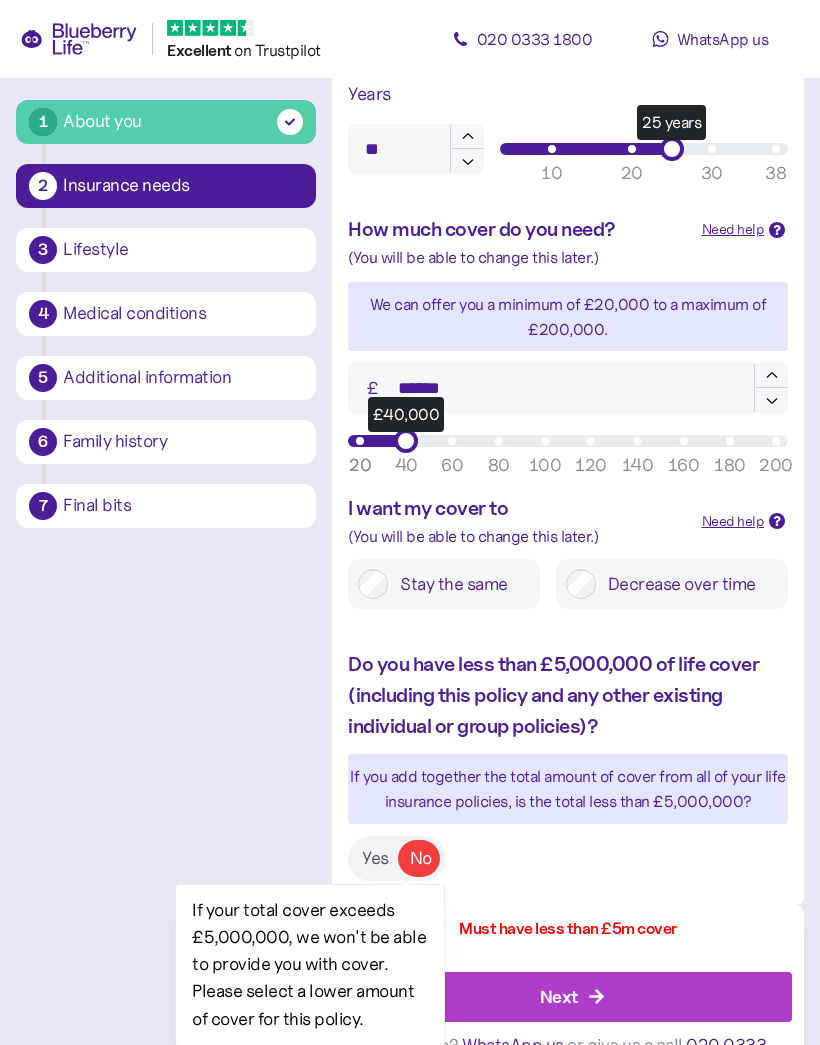 click on "Next" at bounding box center [572, 997] 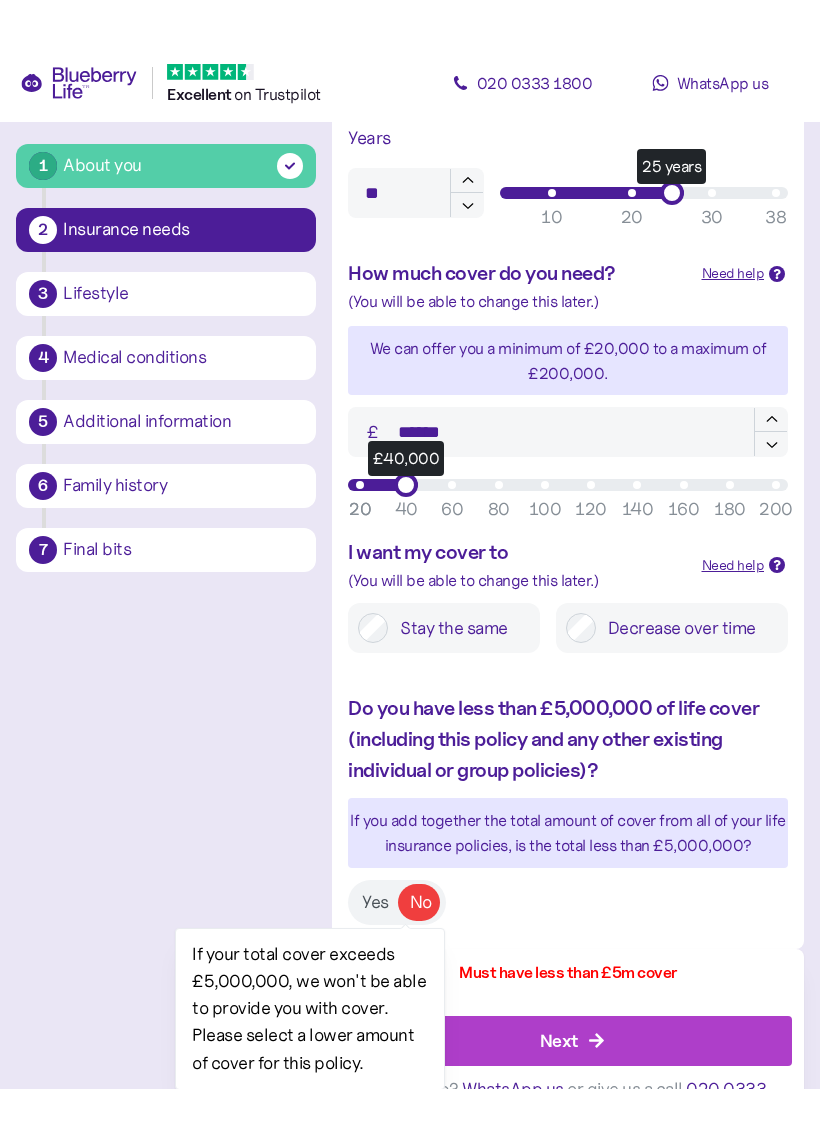 scroll, scrollTop: 713, scrollLeft: 0, axis: vertical 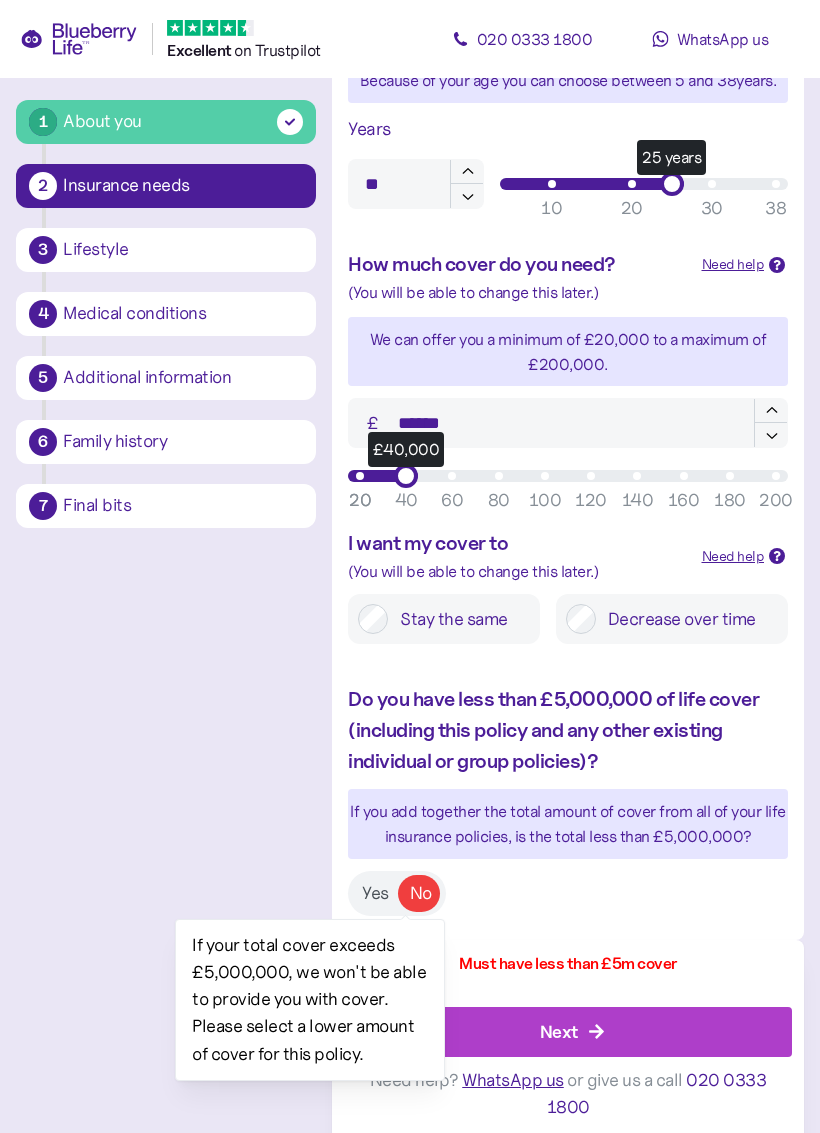 click on "Yes" at bounding box center (375, 893) 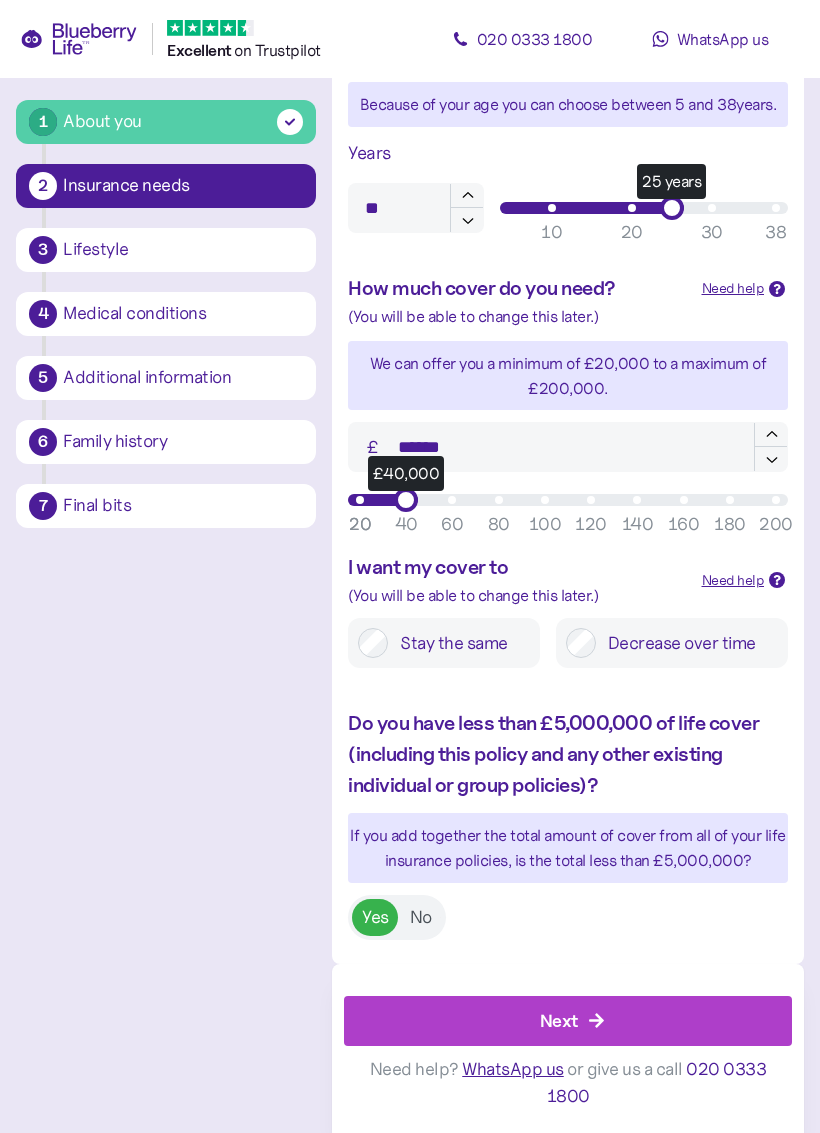 scroll, scrollTop: 679, scrollLeft: 0, axis: vertical 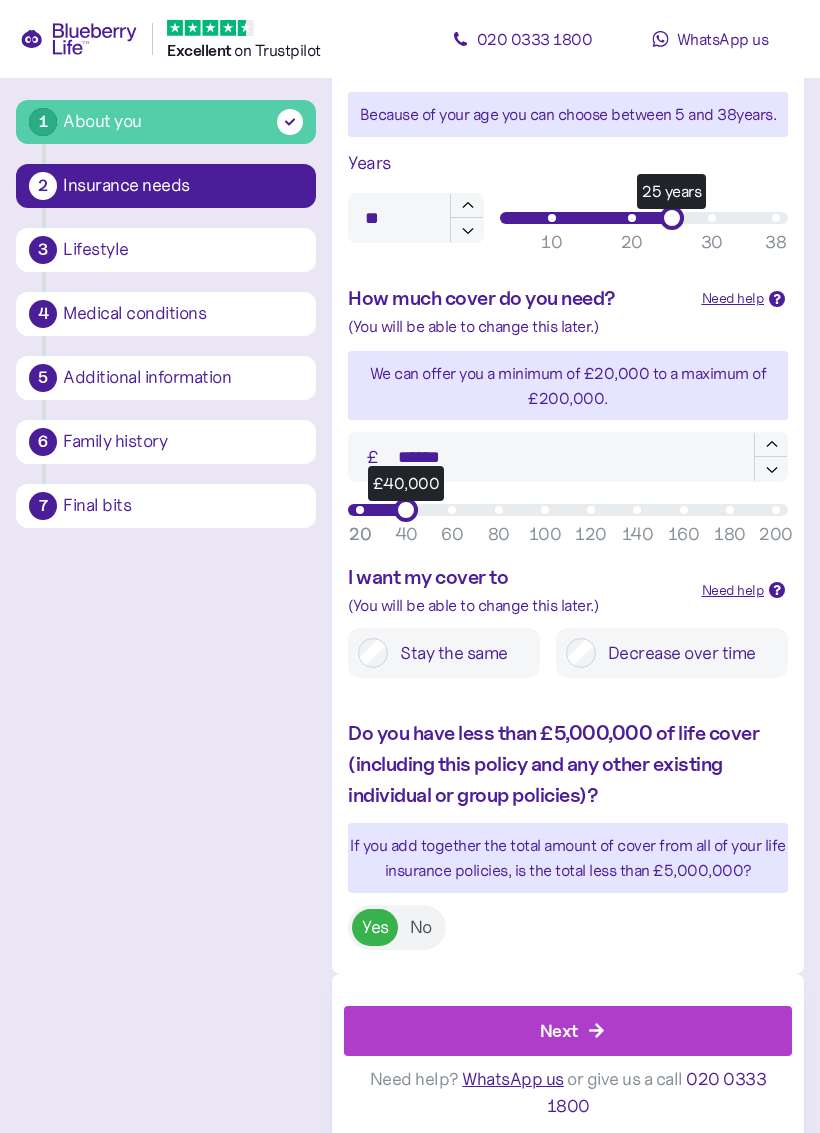 click 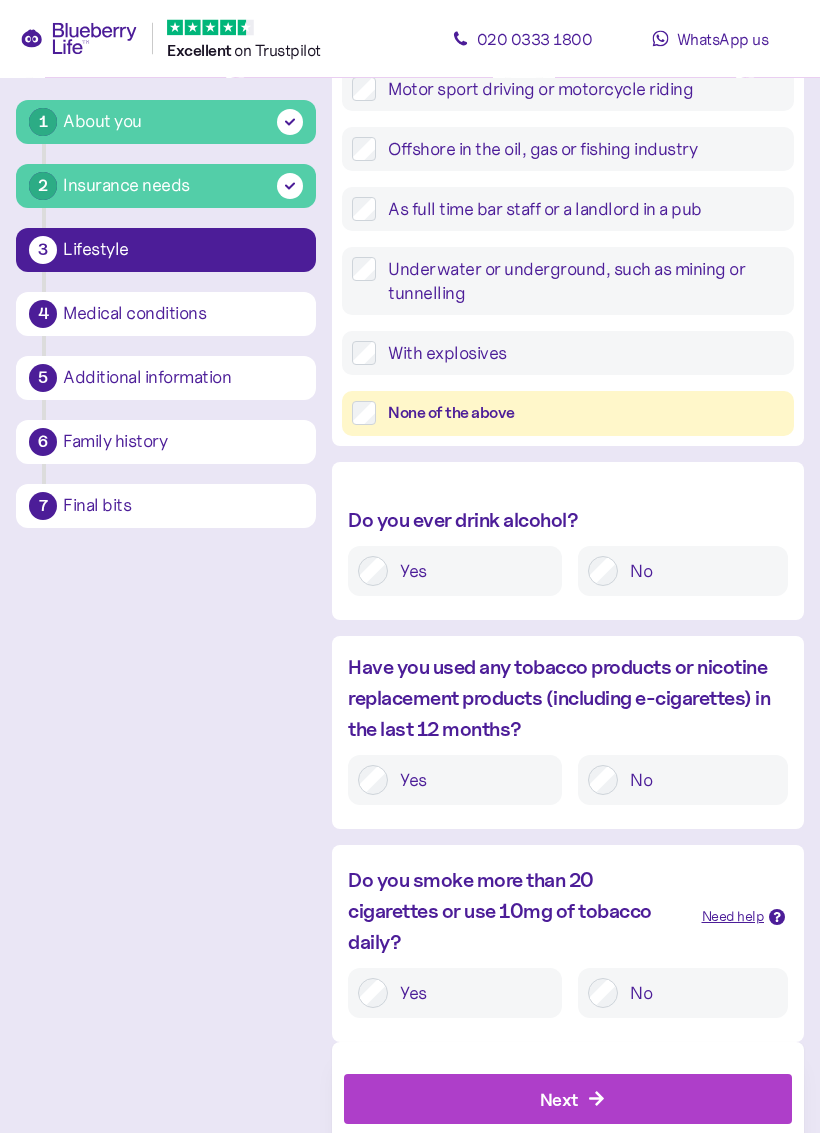 scroll, scrollTop: 728, scrollLeft: 0, axis: vertical 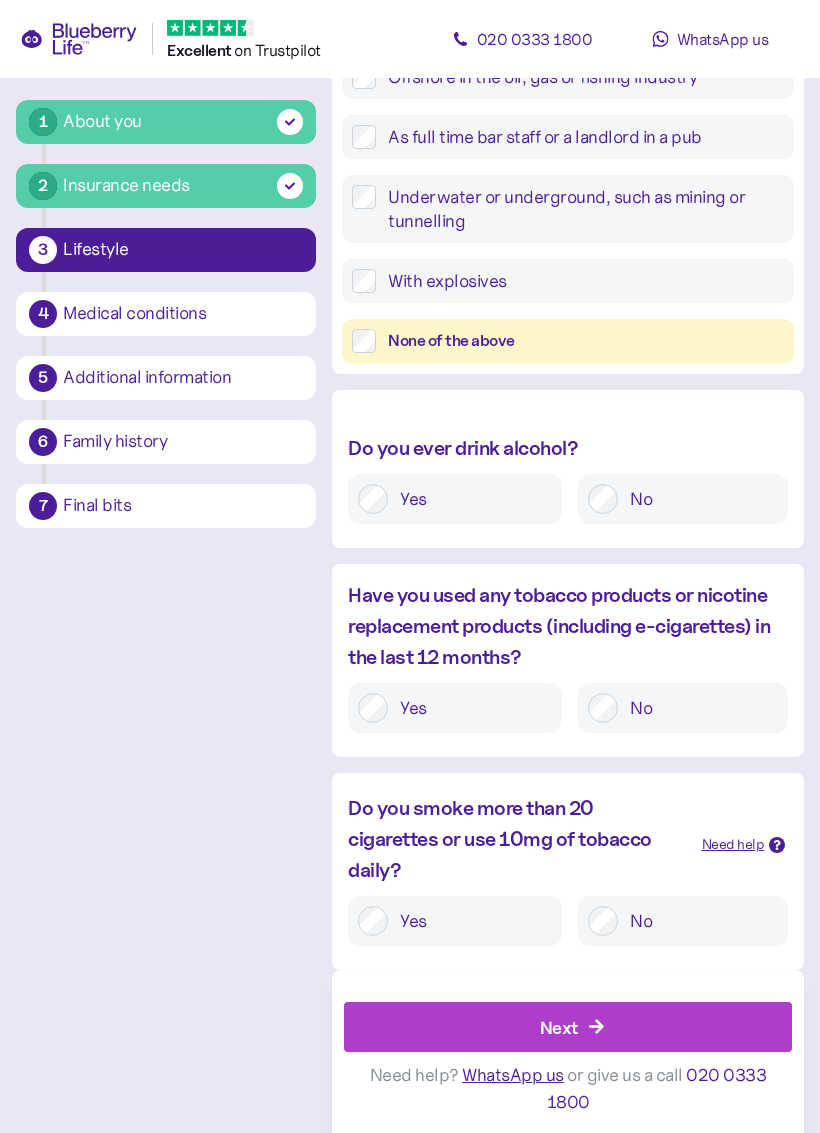 click on "No" at bounding box center [698, 921] 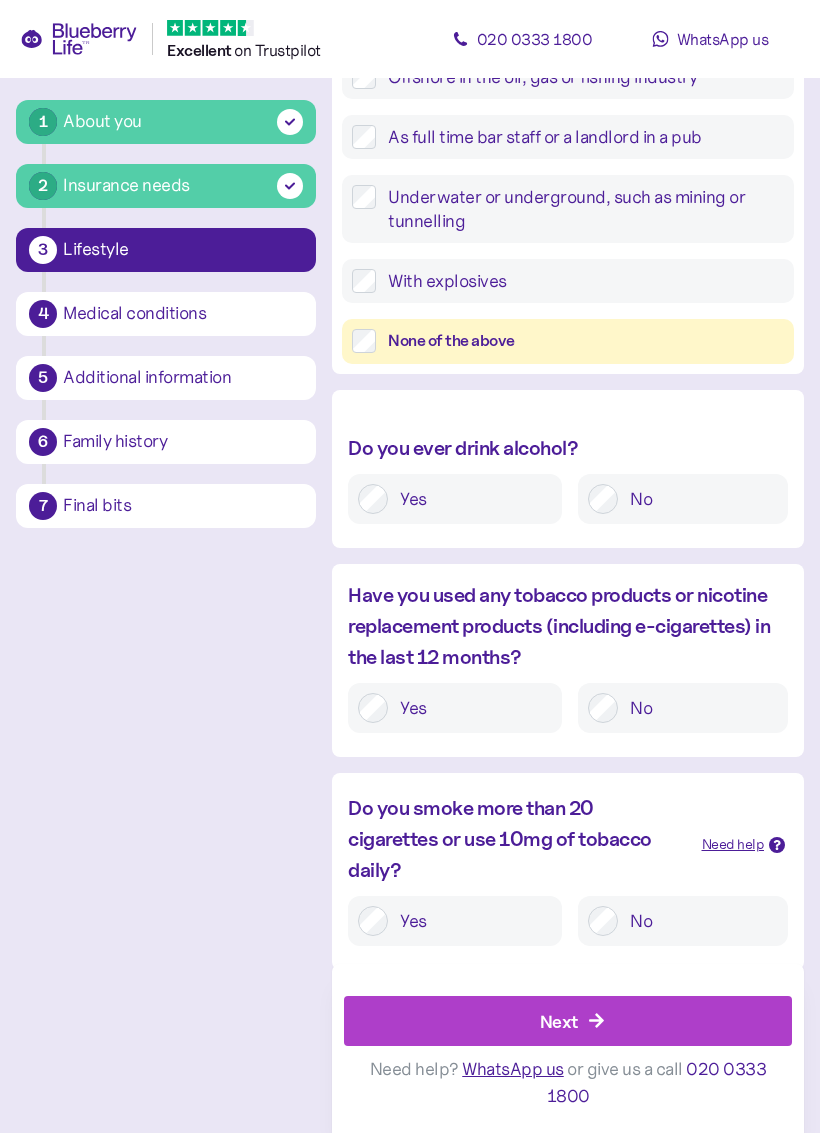 click on "Next" at bounding box center [572, 1021] 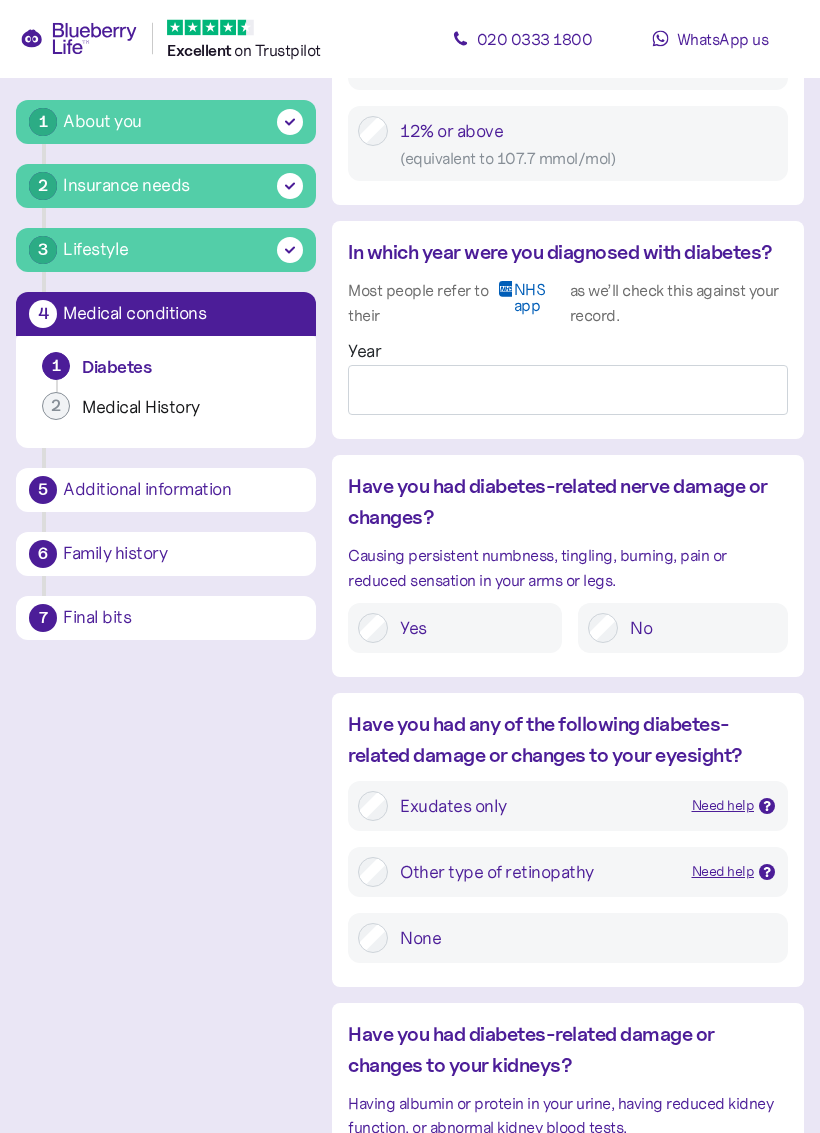 scroll, scrollTop: 1681, scrollLeft: 0, axis: vertical 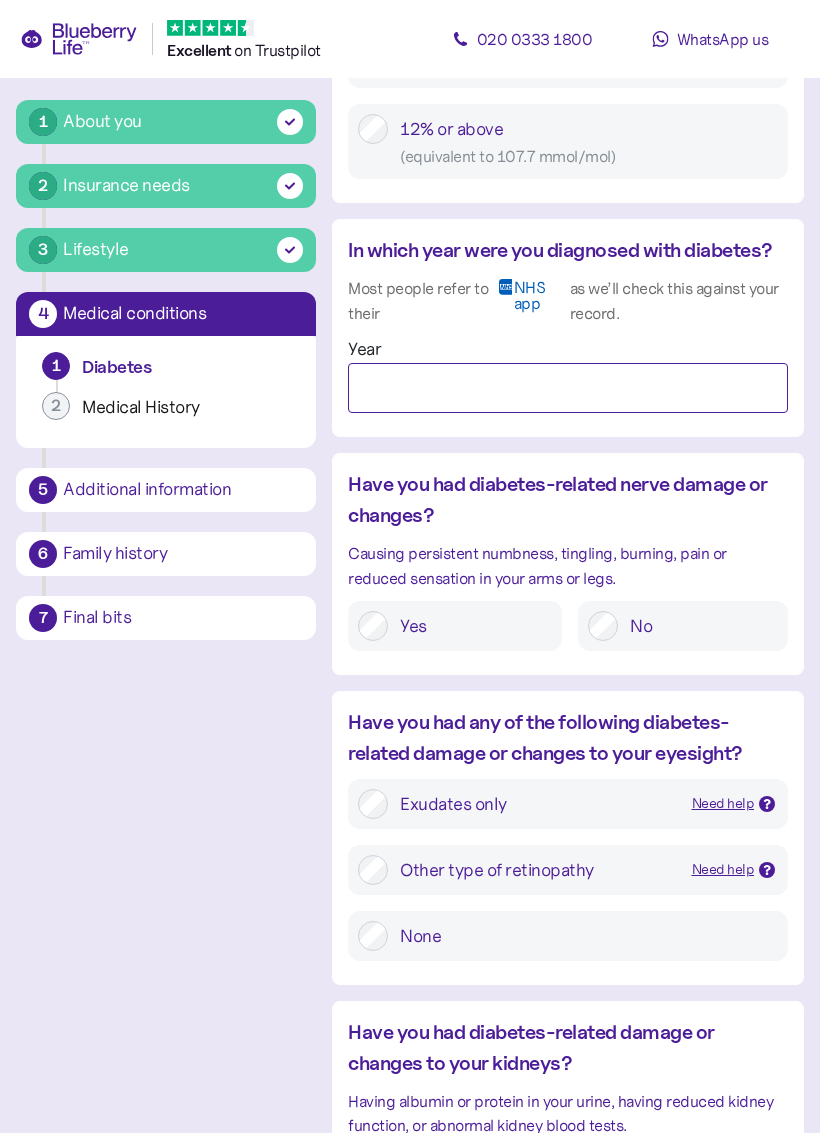 click on "Year" at bounding box center [568, 388] 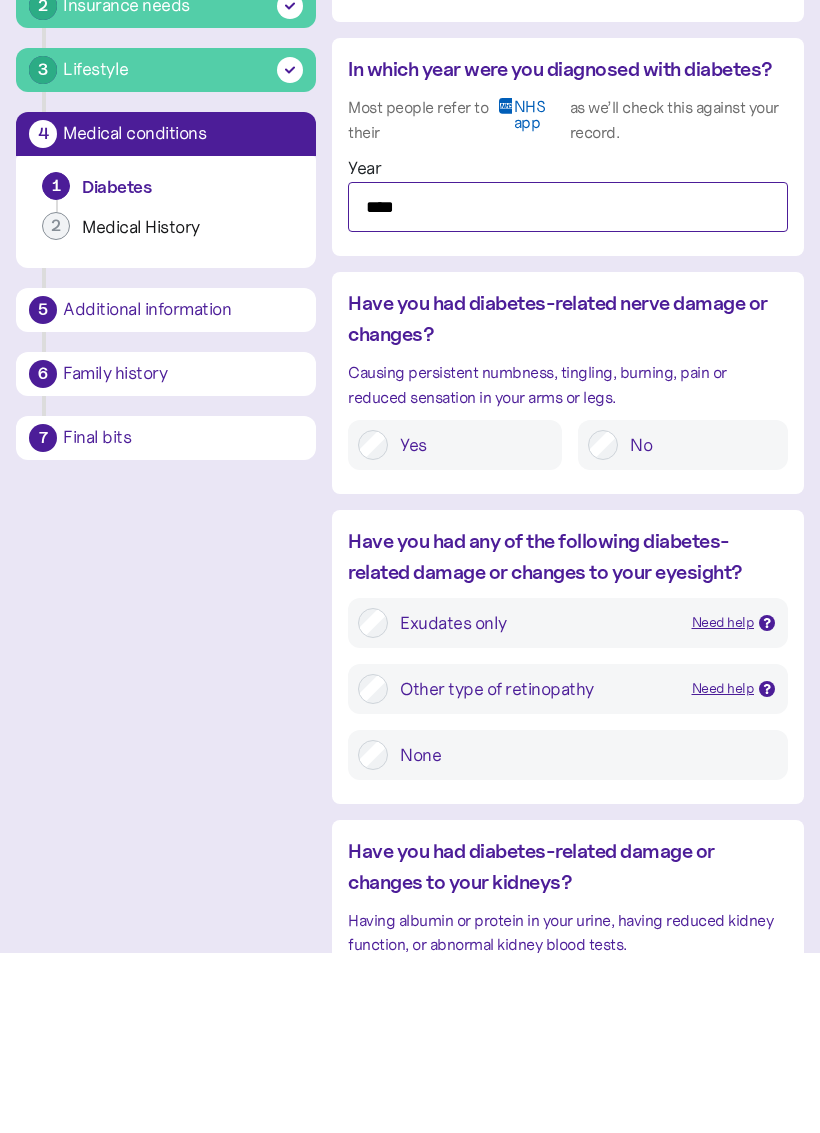 type on "****" 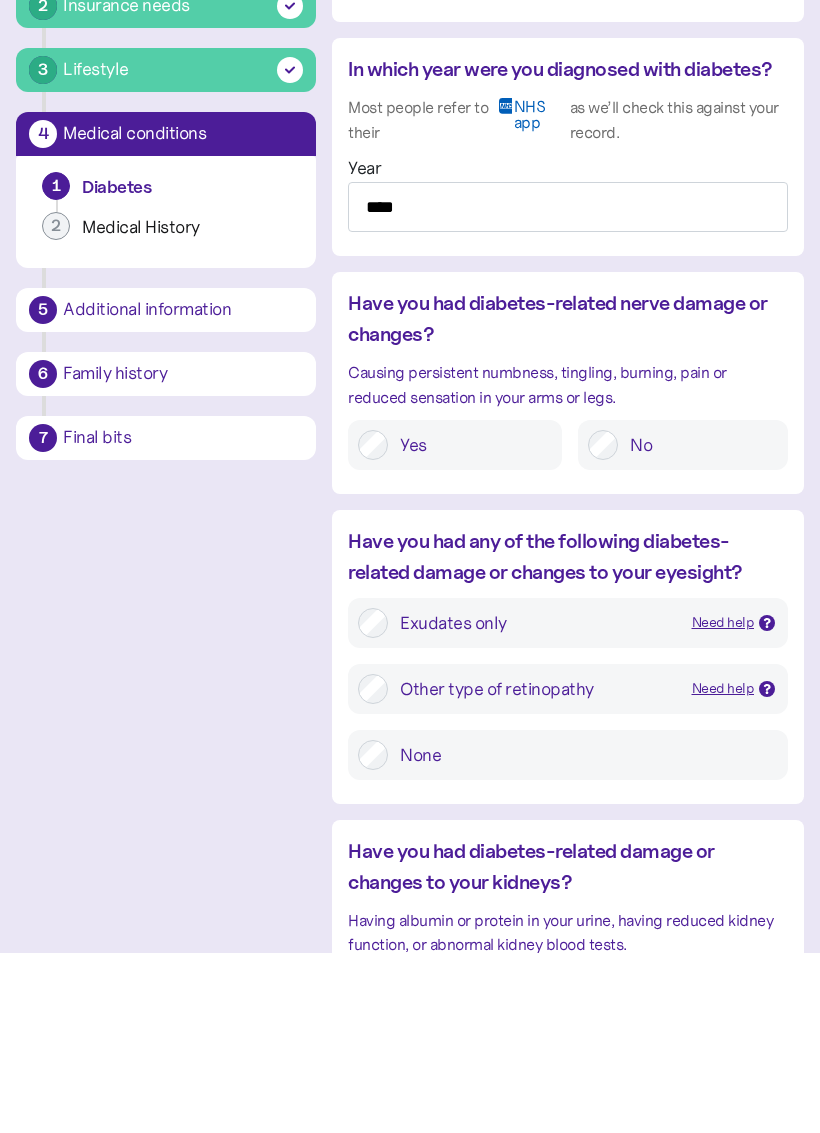 click on "No" at bounding box center (698, 626) 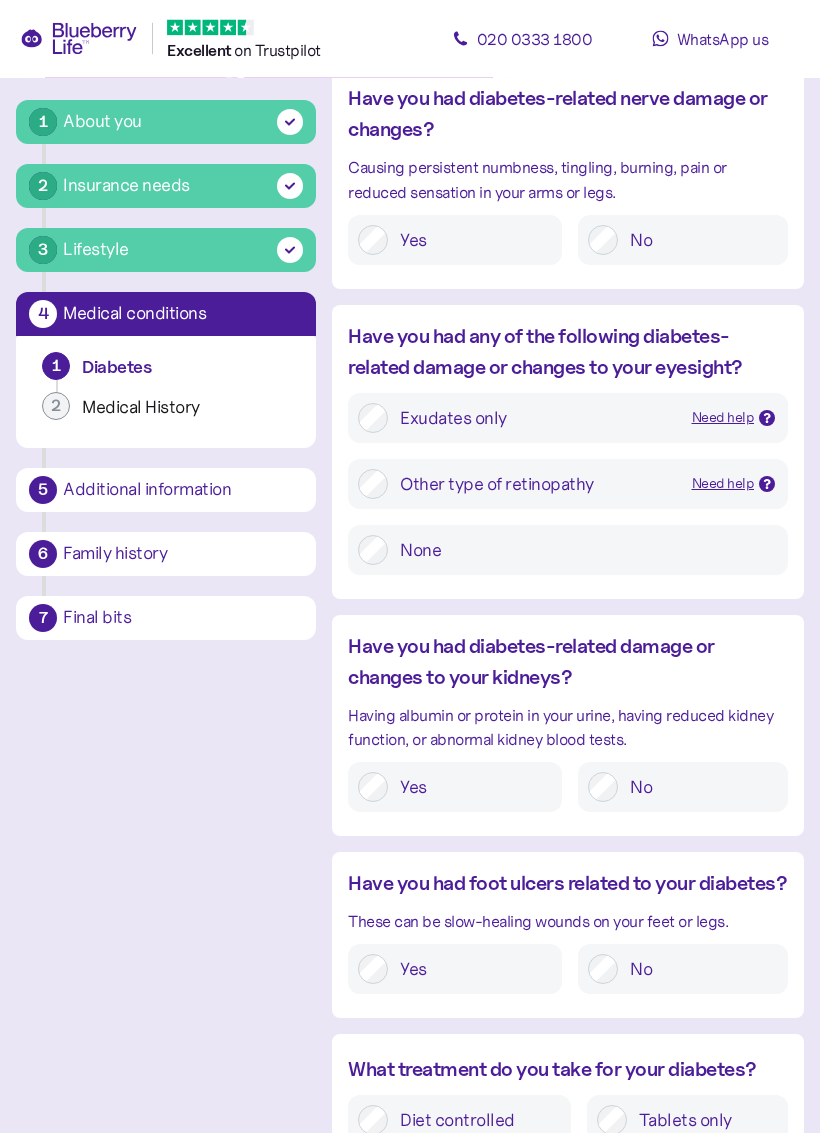 scroll, scrollTop: 2068, scrollLeft: 0, axis: vertical 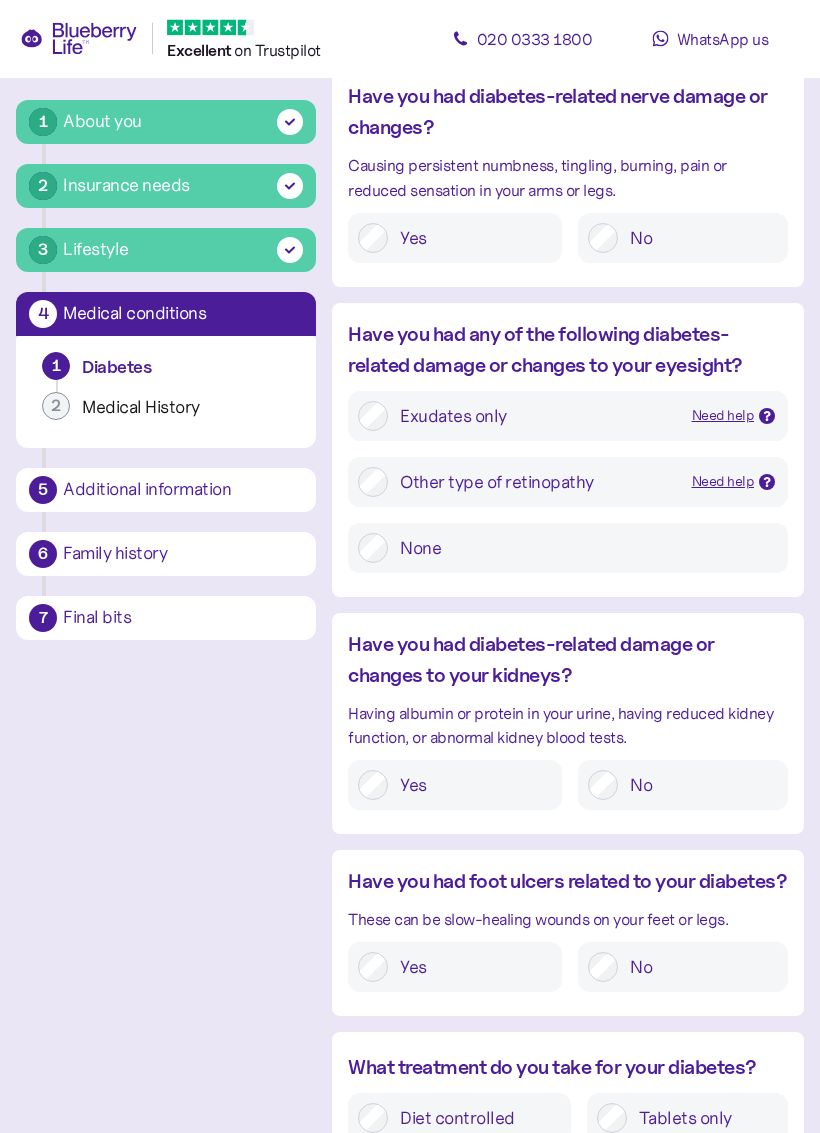 click at bounding box center (767, 417) 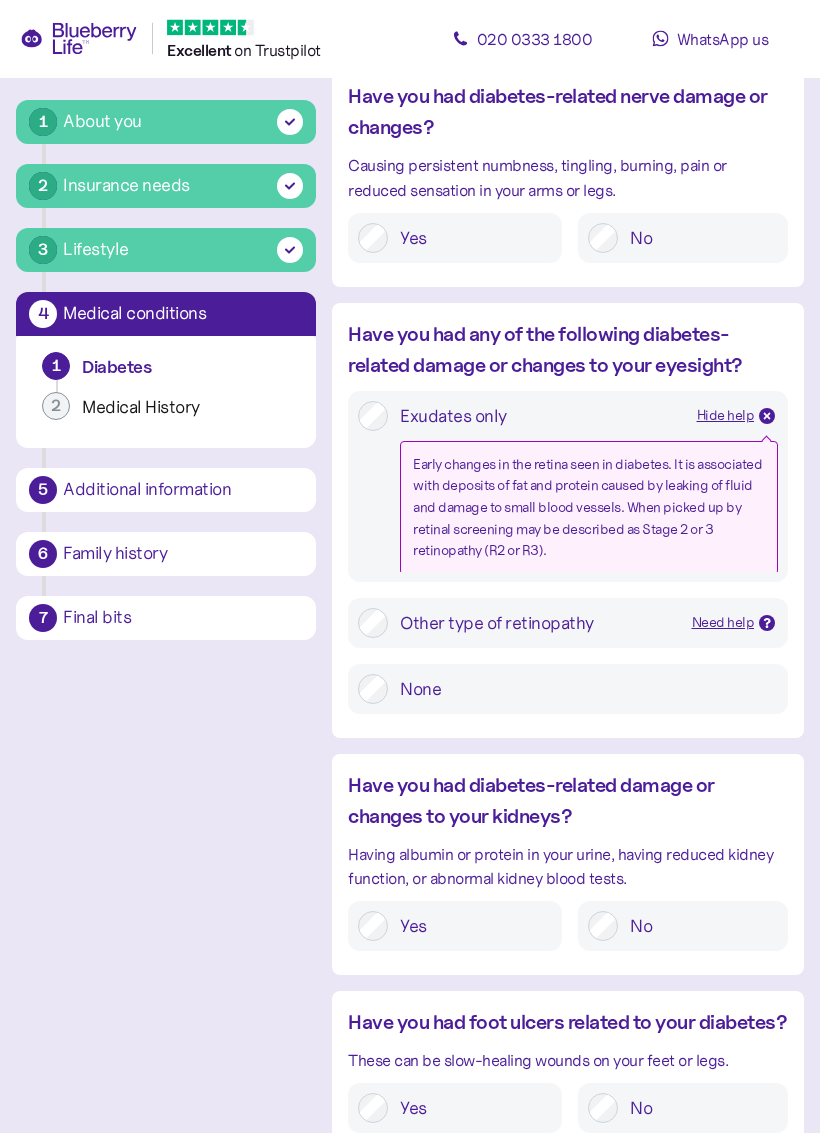 scroll, scrollTop: 2069, scrollLeft: 0, axis: vertical 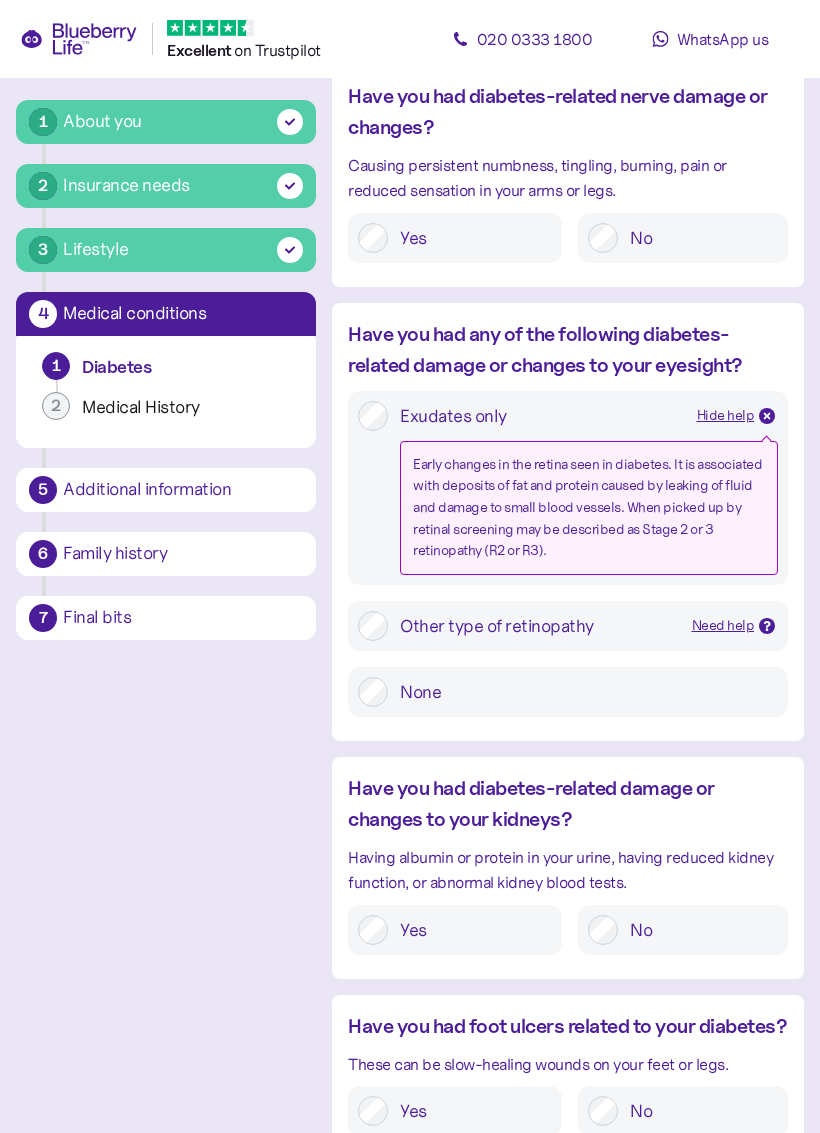 click on "1 About you 2 Insurance needs 3 Lifestyle 4 Medical conditions 1 Diabetes 2 Medical History 5 Additional information 6 Family history 7 Final bits Back 4 Medical conditions Diabetes conditions 1  of  2 Please answer the following questions about your diabetes history. Do you have a regular diabetes check-up with your doctor? Yes No How often do you do have this? Less than once a year Once a year More than once a year Is your latest HbA1c reading one of the following: Use your latest doctor’s report to avoid future checks and failed claims. Most people use their NHS app Still not sure? Select that below. Need help Don't worry if you don't know your recent HbA1c result. Please select "not sure". Not sure Below 5% ( equivalent to 31.2 mmol/mol ) 5% or above, but below 7% ( equivalent to 31.2 mmol/mol - 53.0 mmol/mol ) 7% or above, but below 8% ( equivalent to 53.0 mmol/mol - 63.9 mmol/mol ) 8% or above, but below 9% ( equivalent to 63.9 mmol/mol - 74.9 mmol/mol ) 9% or above, but below 10% ( ) ( ) ( ) ( ) Year" at bounding box center [410, -203] 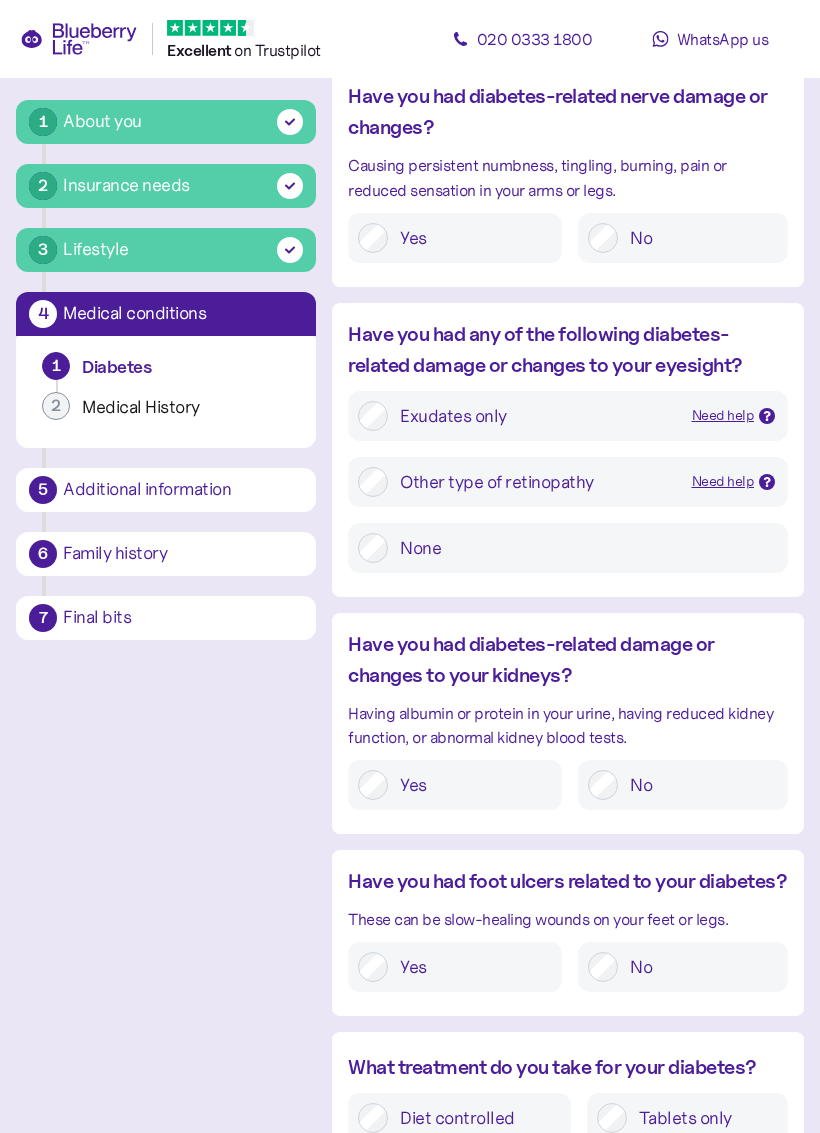 click on "Need help" at bounding box center [734, 482] 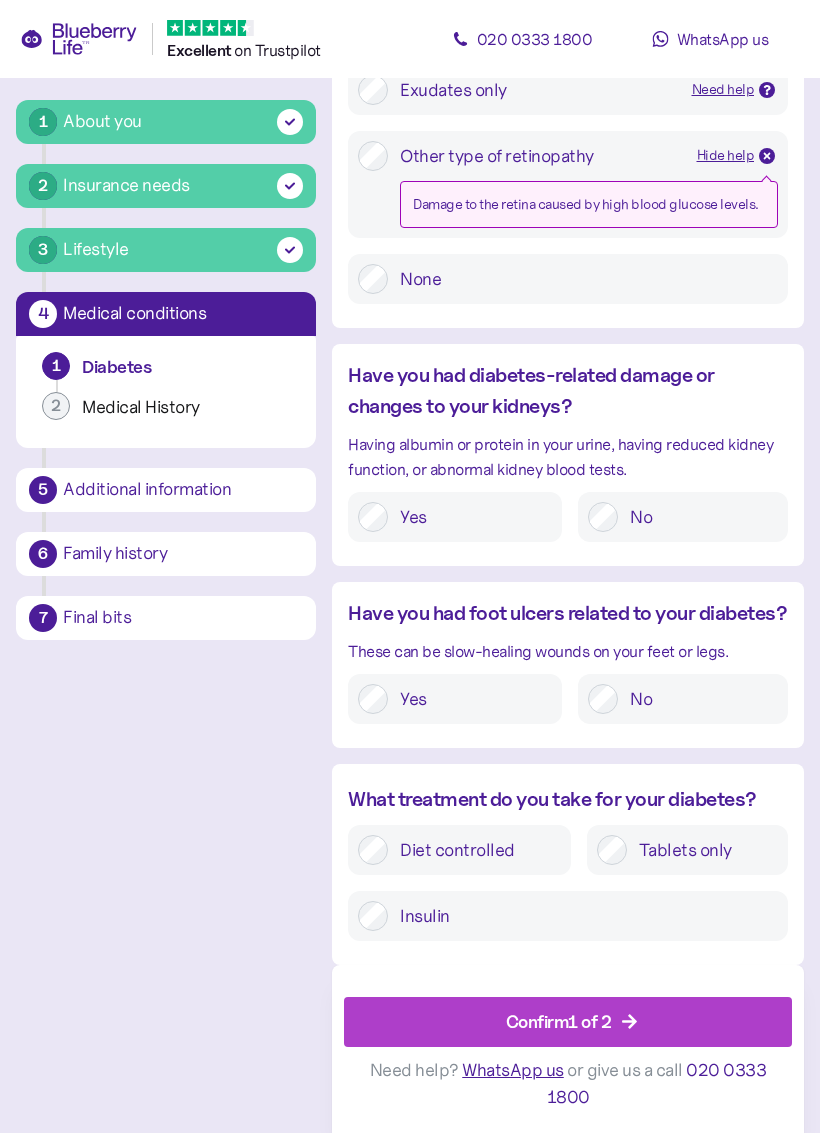 scroll, scrollTop: 2407, scrollLeft: 0, axis: vertical 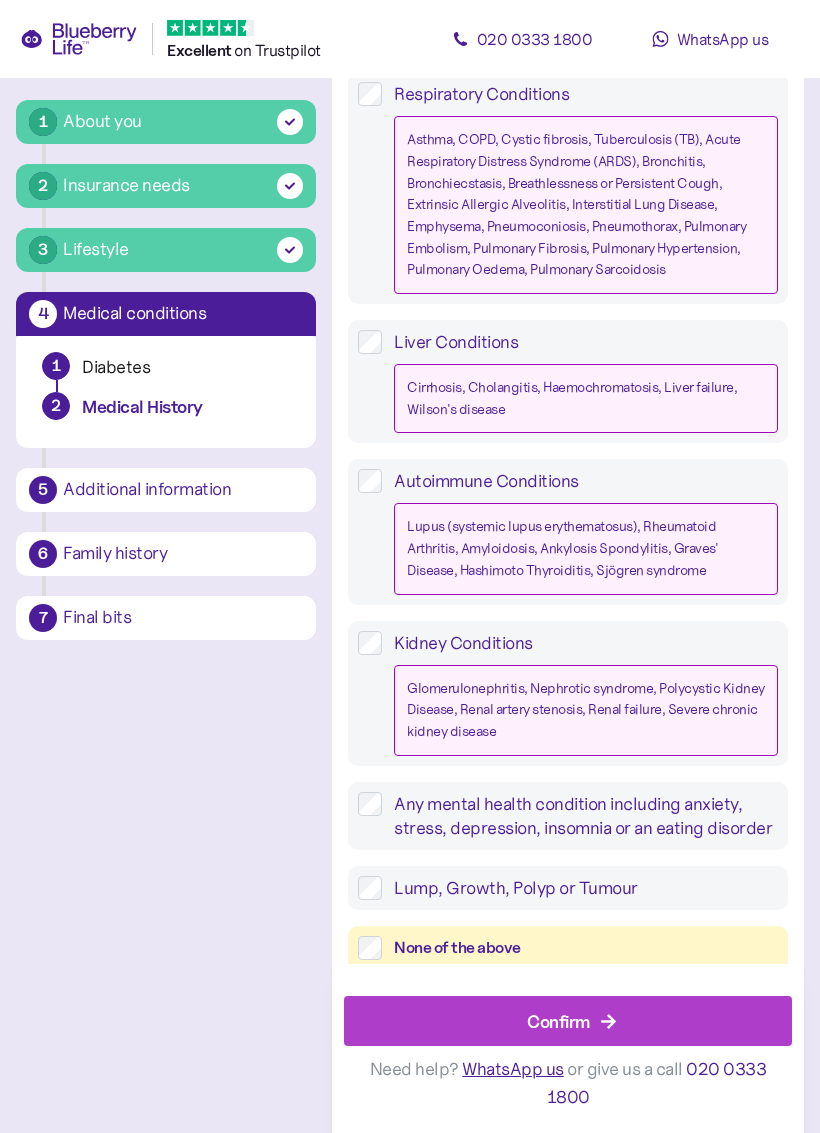 click on "Confirm" at bounding box center [558, 1021] 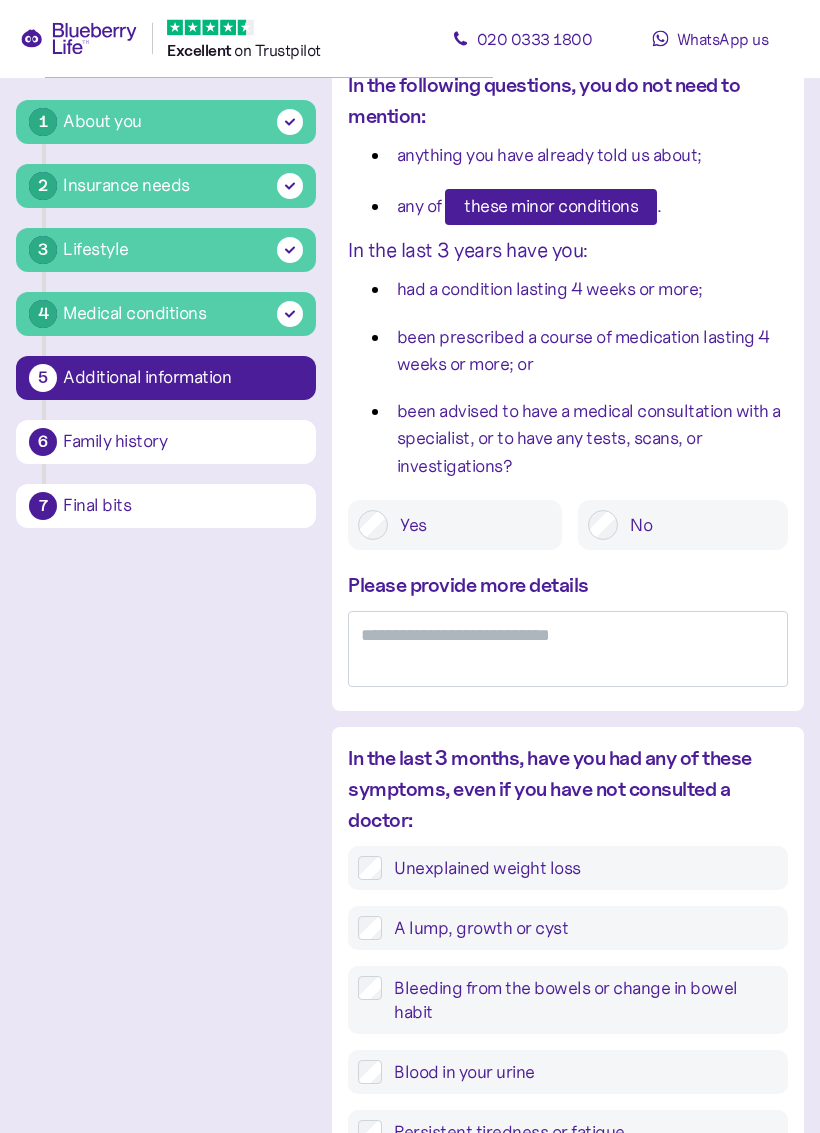 scroll, scrollTop: 276, scrollLeft: 0, axis: vertical 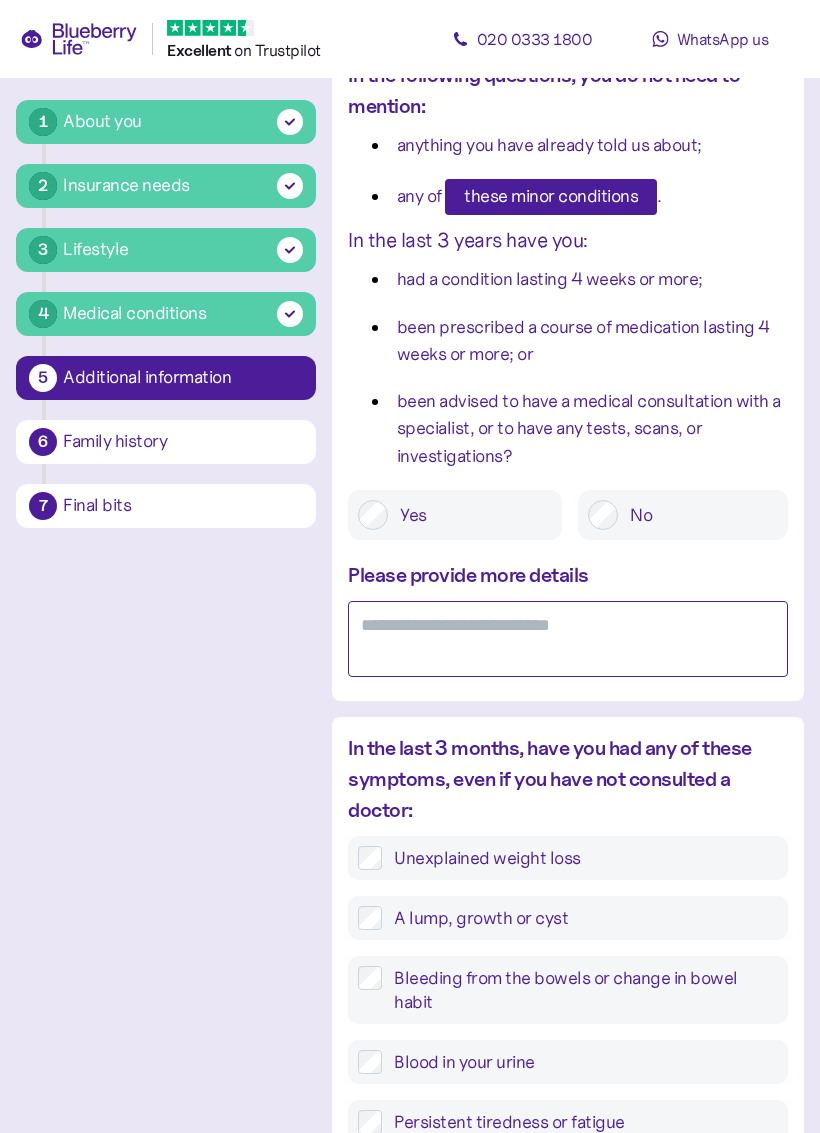 click at bounding box center [568, 639] 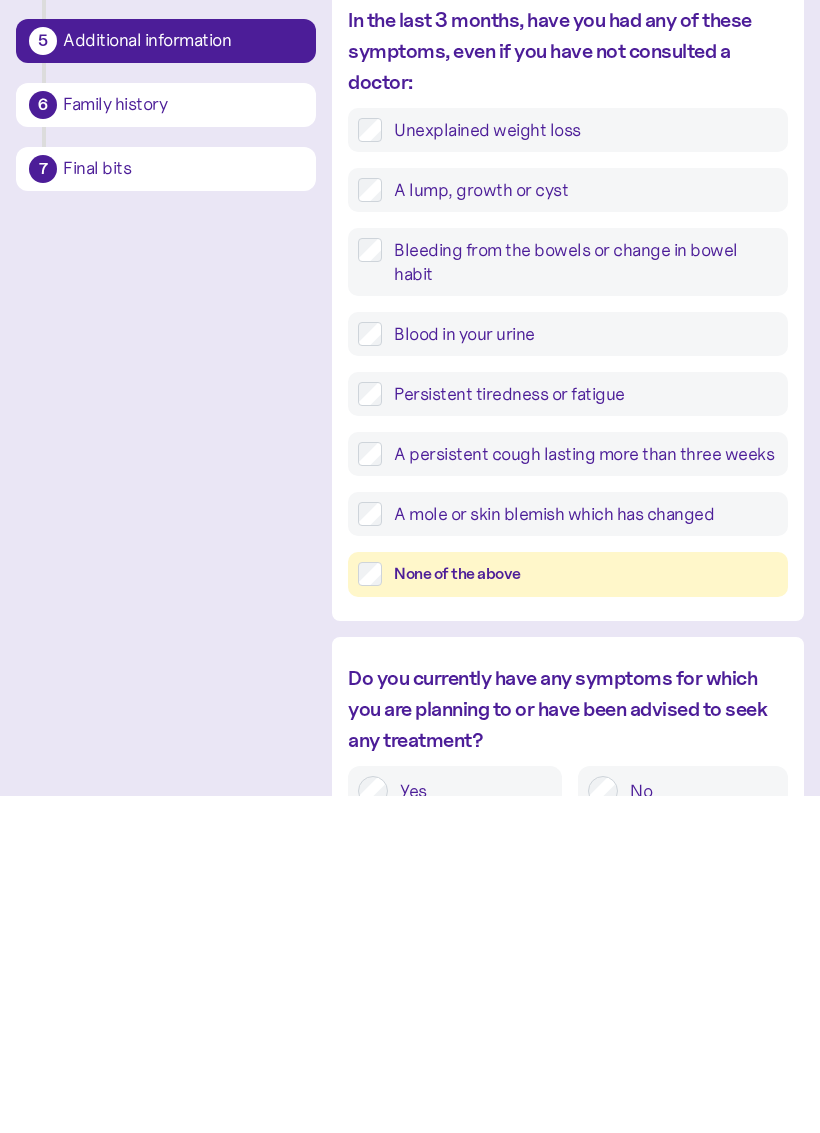 scroll, scrollTop: 669, scrollLeft: 0, axis: vertical 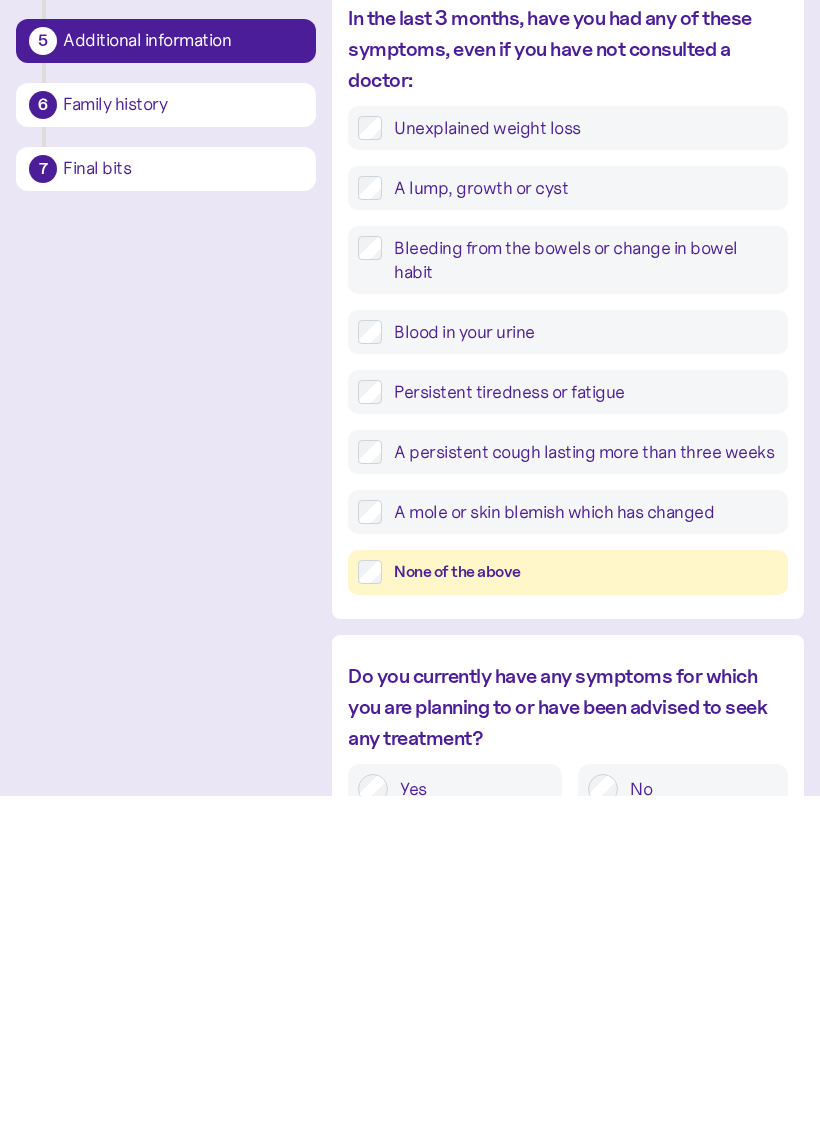 type on "**********" 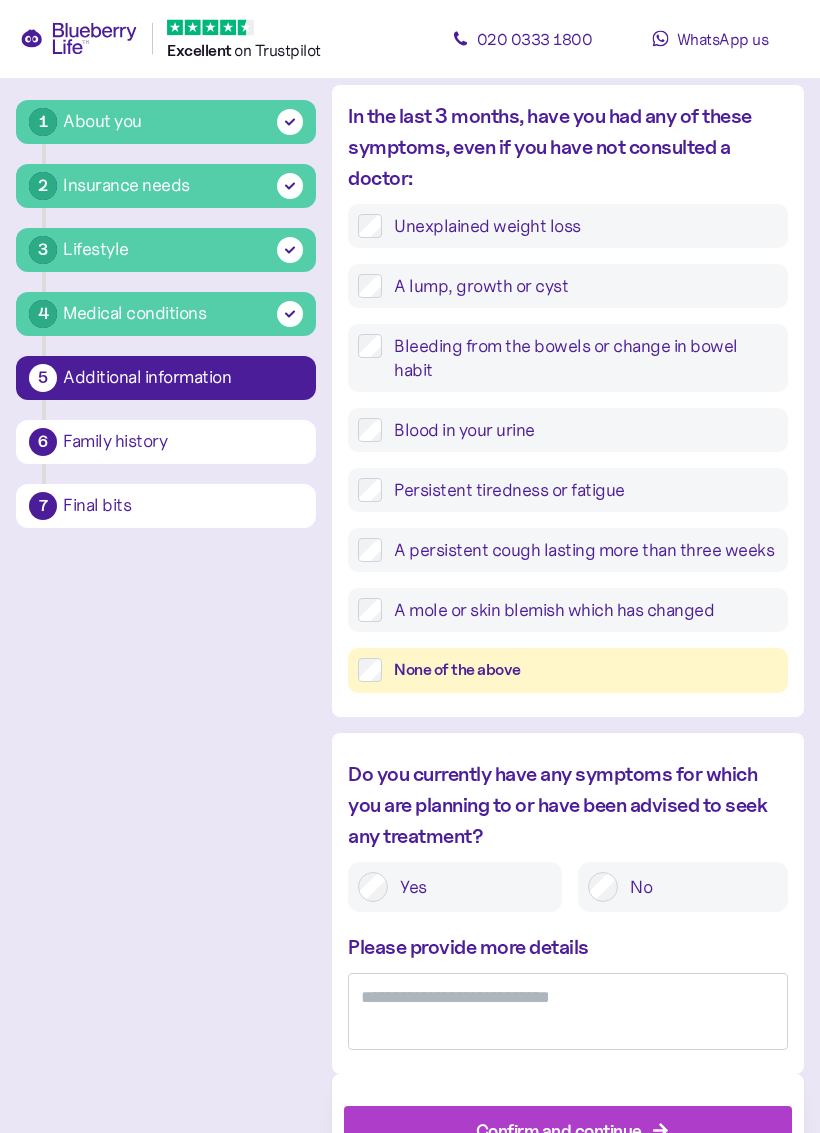 scroll, scrollTop: 991, scrollLeft: 0, axis: vertical 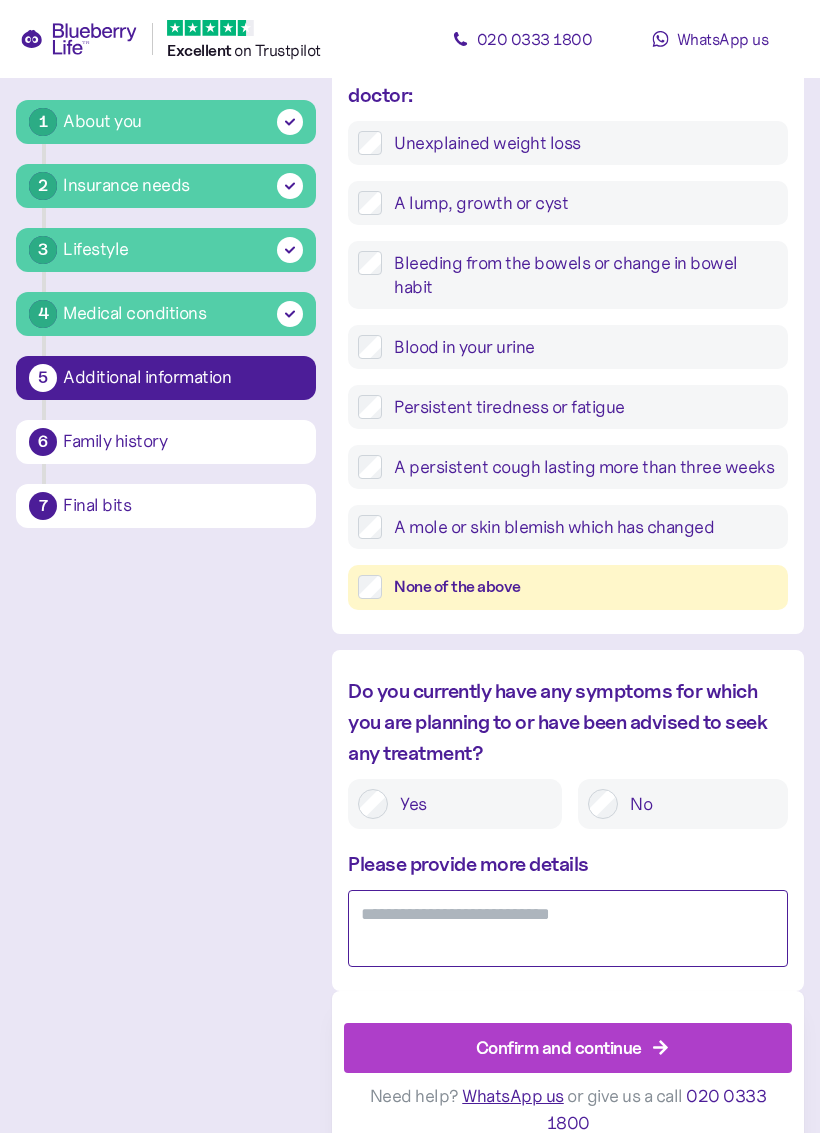 click at bounding box center (568, 928) 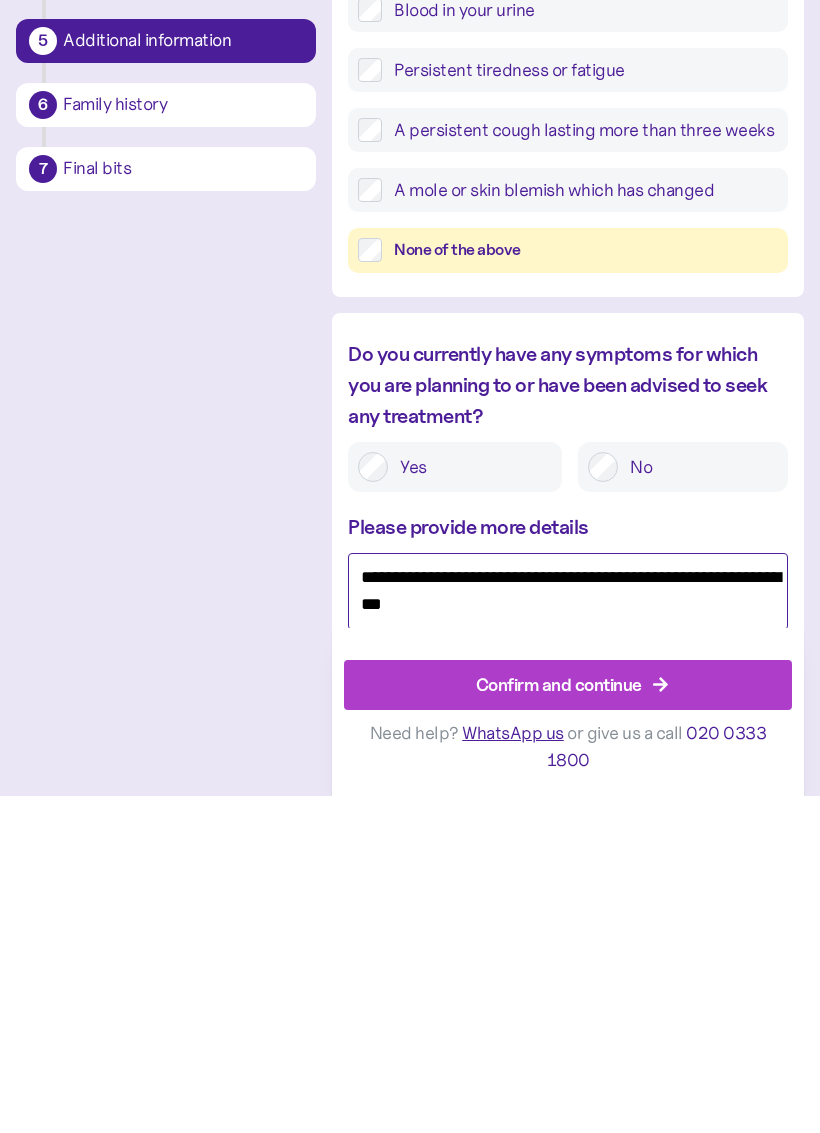 type on "**********" 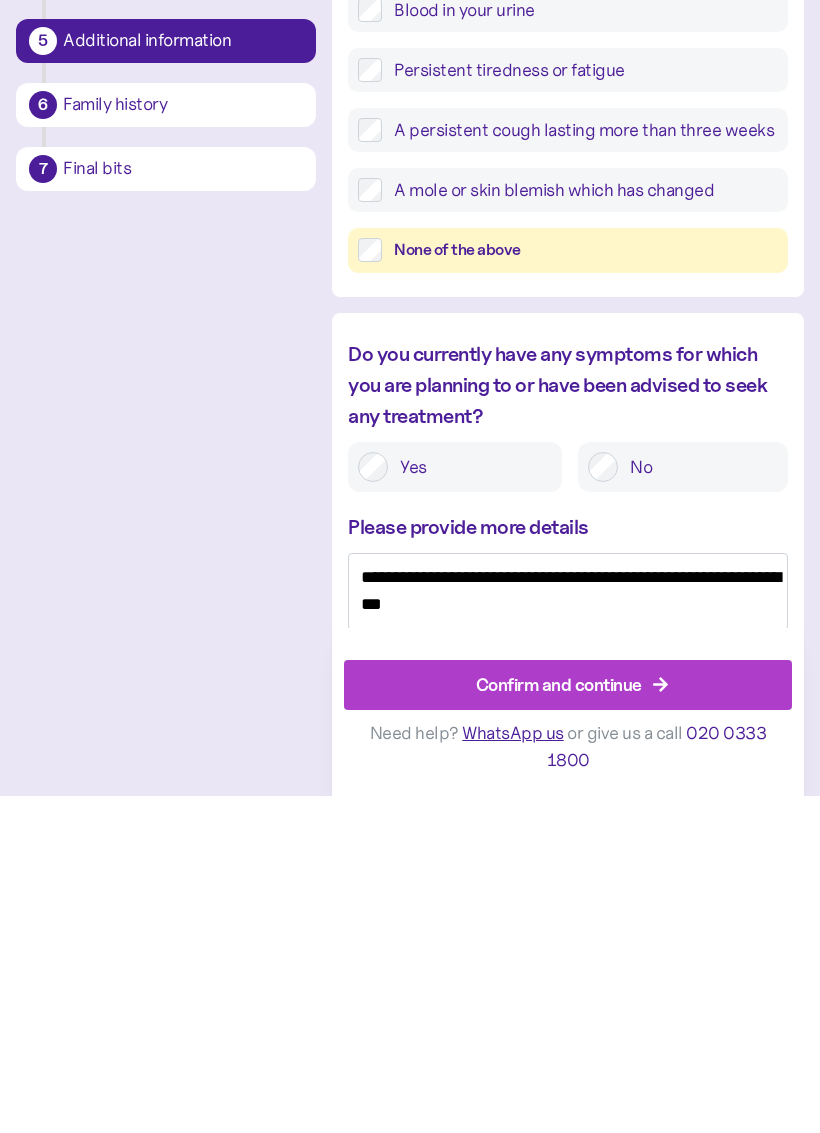 click on "Confirm and continue" at bounding box center (572, 1021) 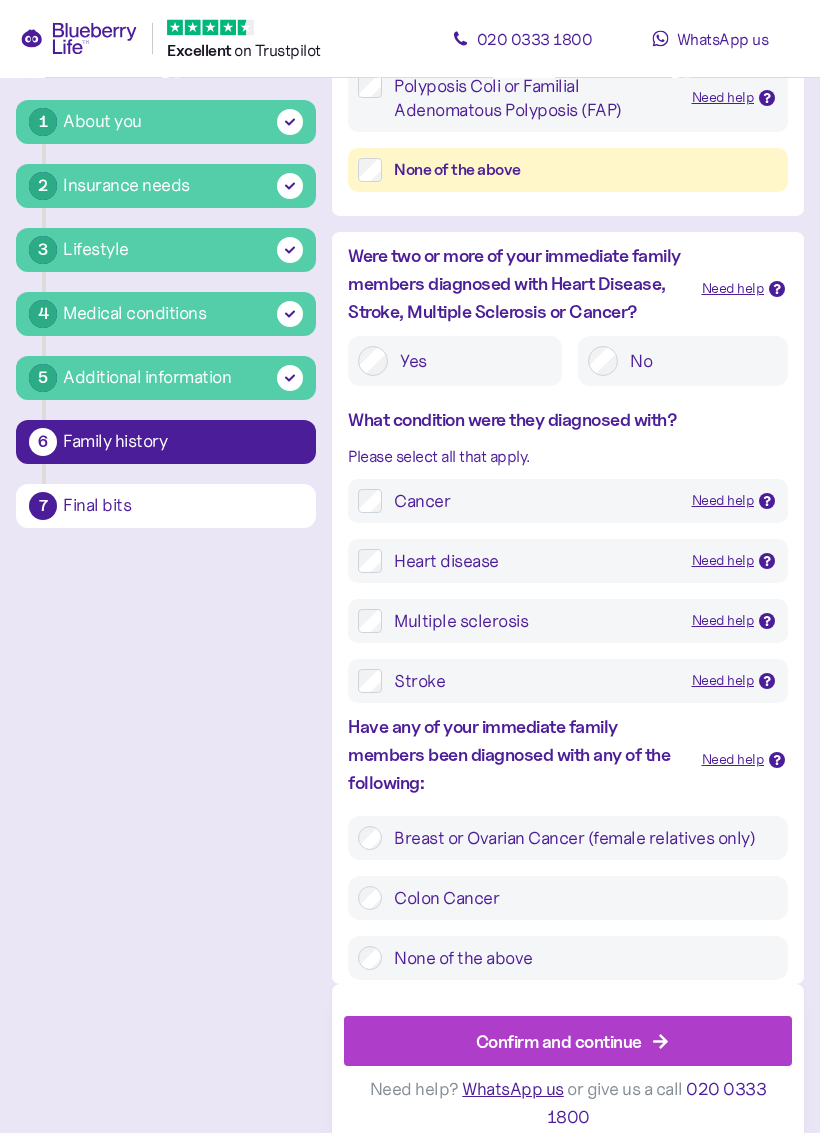 scroll, scrollTop: 674, scrollLeft: 0, axis: vertical 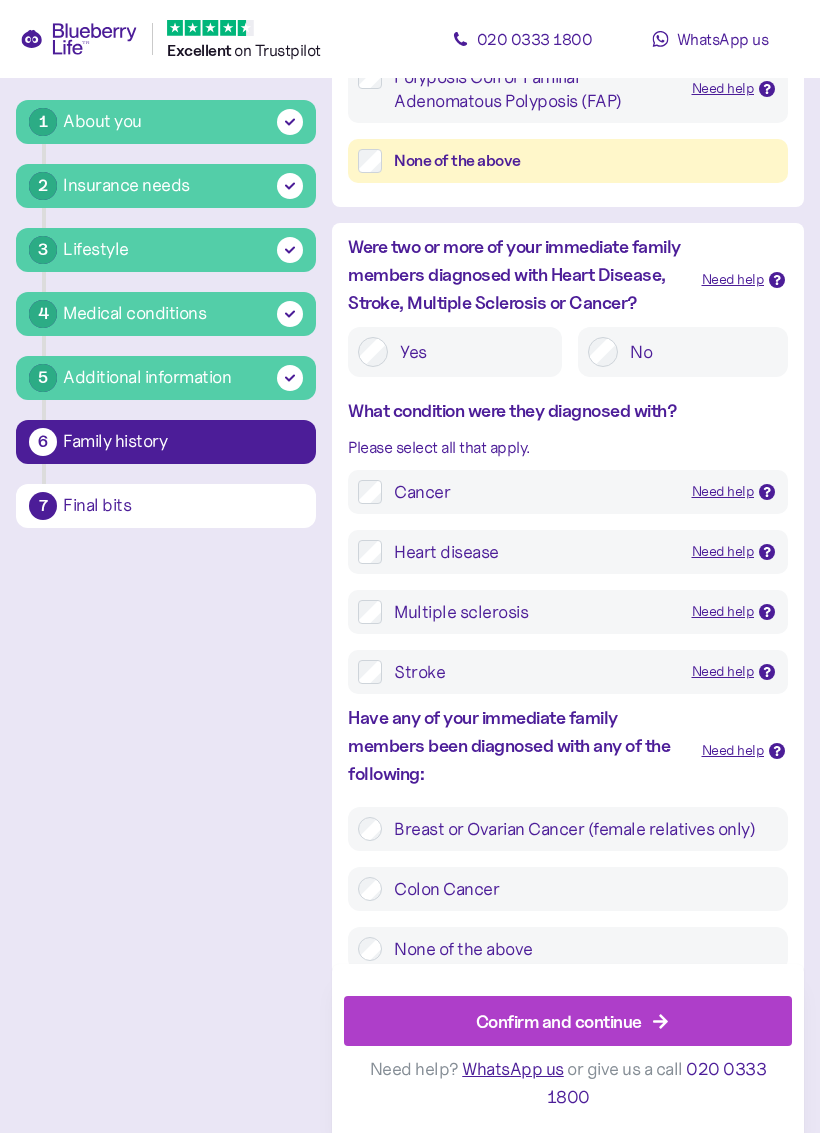 click on "Confirm and continue" at bounding box center [572, 1021] 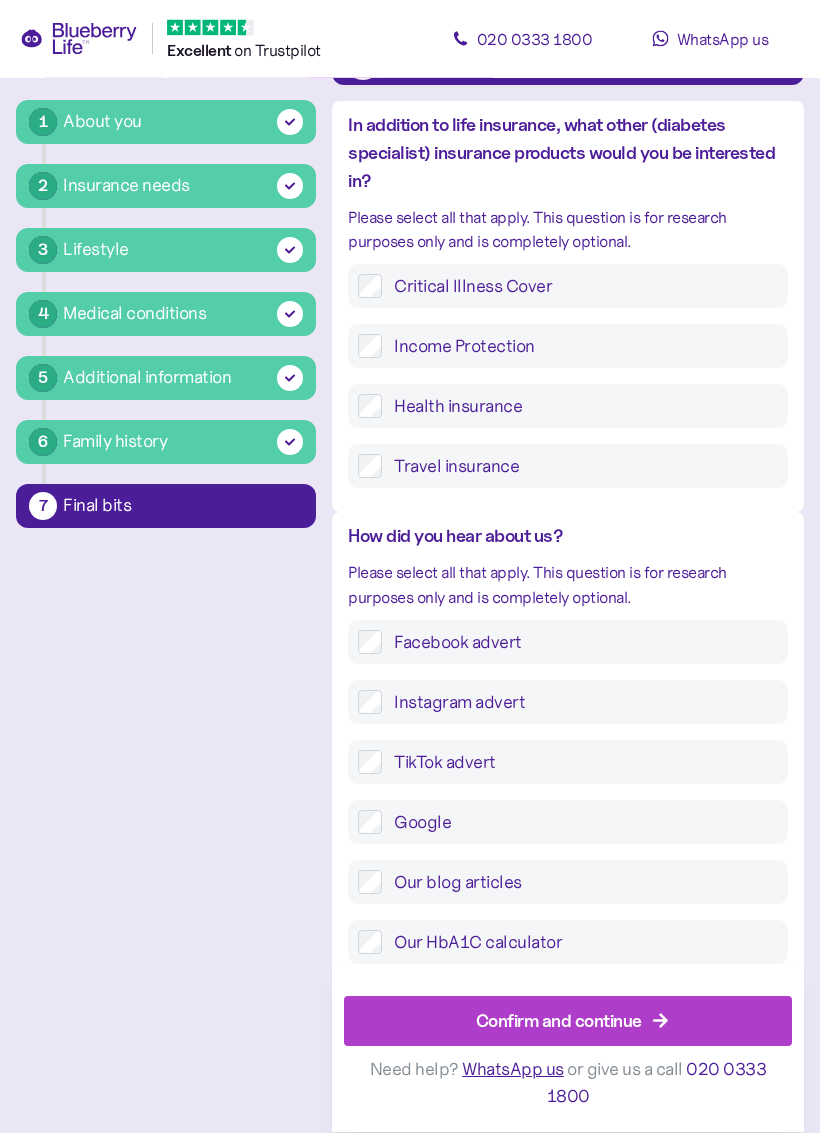 scroll, scrollTop: 157, scrollLeft: 0, axis: vertical 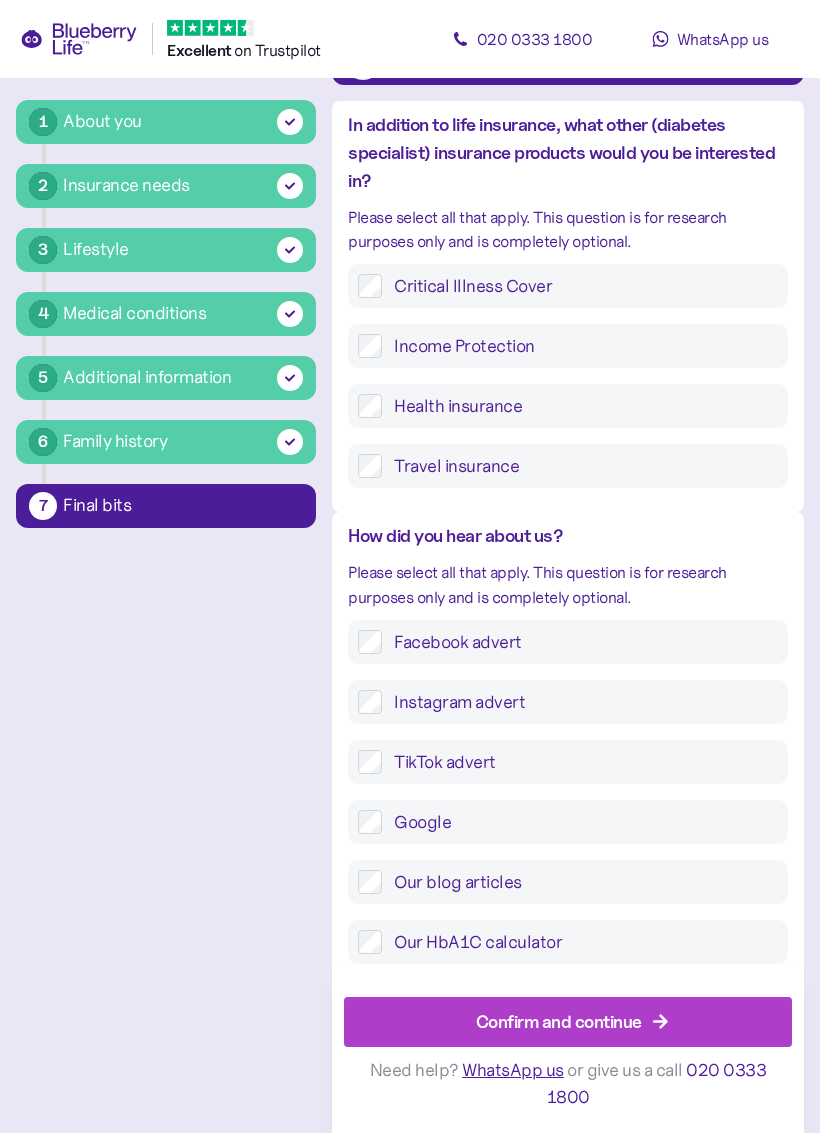 click on "Confirm and continue" at bounding box center [572, 1021] 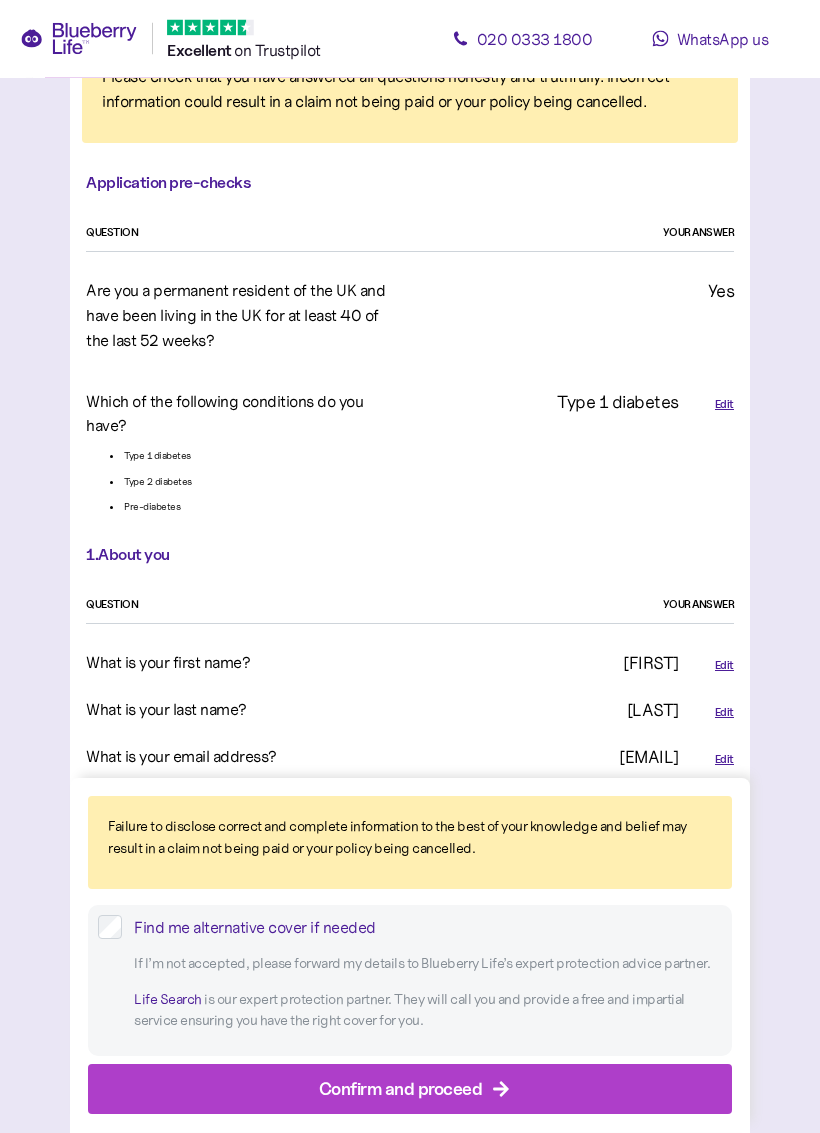 scroll, scrollTop: 172, scrollLeft: 0, axis: vertical 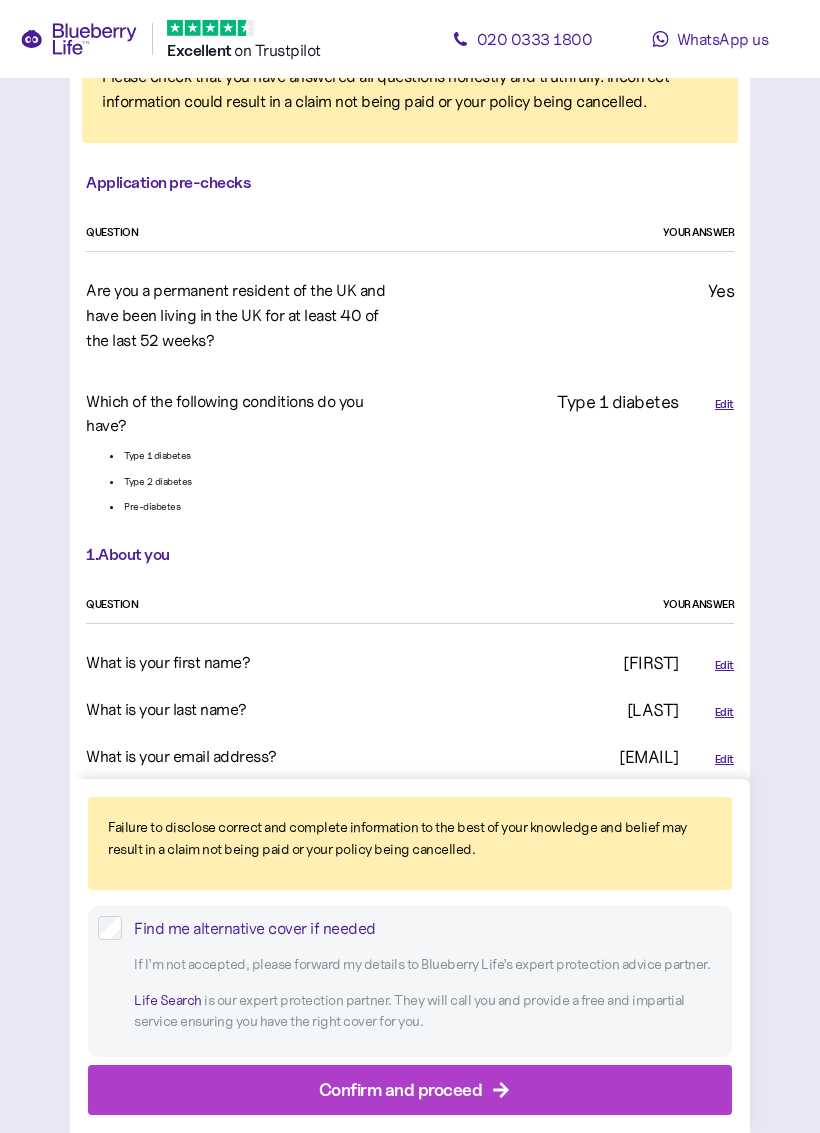 click on "Confirm and proceed" at bounding box center [414, 1090] 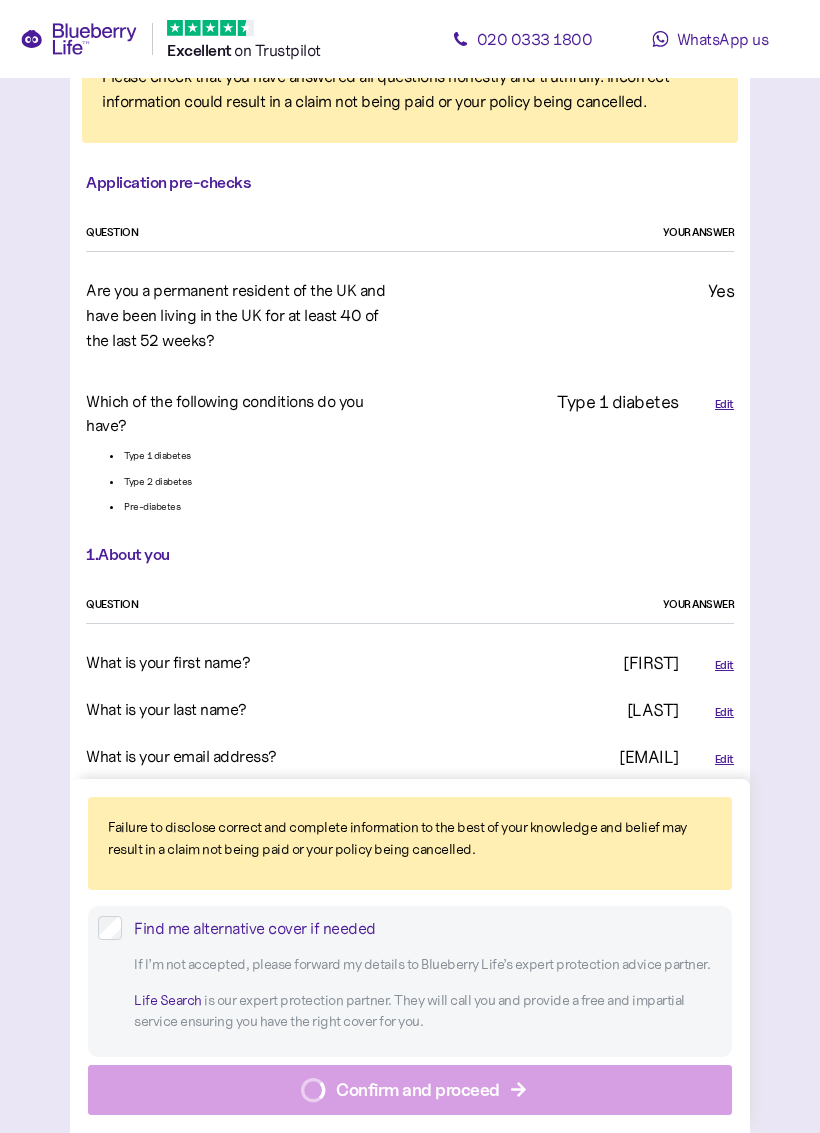 click on "Failure to disclose correct and complete information to the best of your knowledge and belief may result in a claim not being paid or your policy being cancelled. Find me alternative cover if needed If I’m not accepted, please forward my details to   Blueberry Life ’s expert protection advice partner. Life Search   is our expert protection partner. They will call you and provide a free and impartial service ensuring you have the right cover for you. Confirm and proceed" at bounding box center (410, 956) 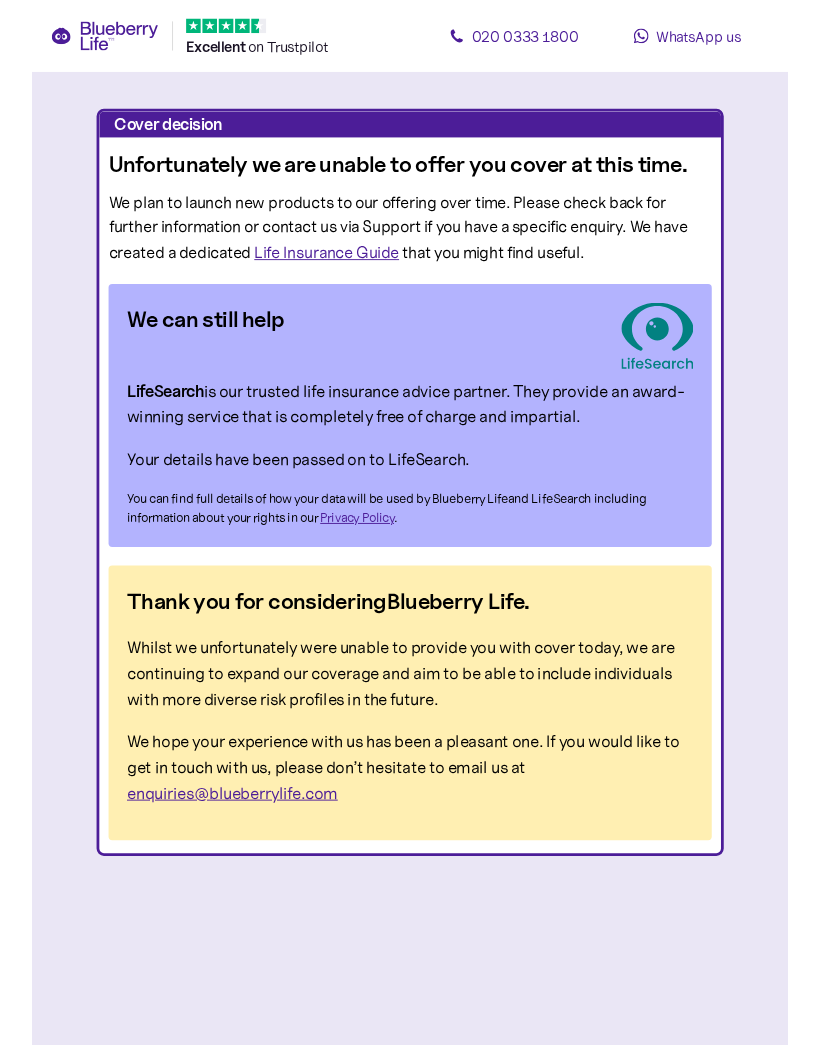 scroll, scrollTop: 0, scrollLeft: 0, axis: both 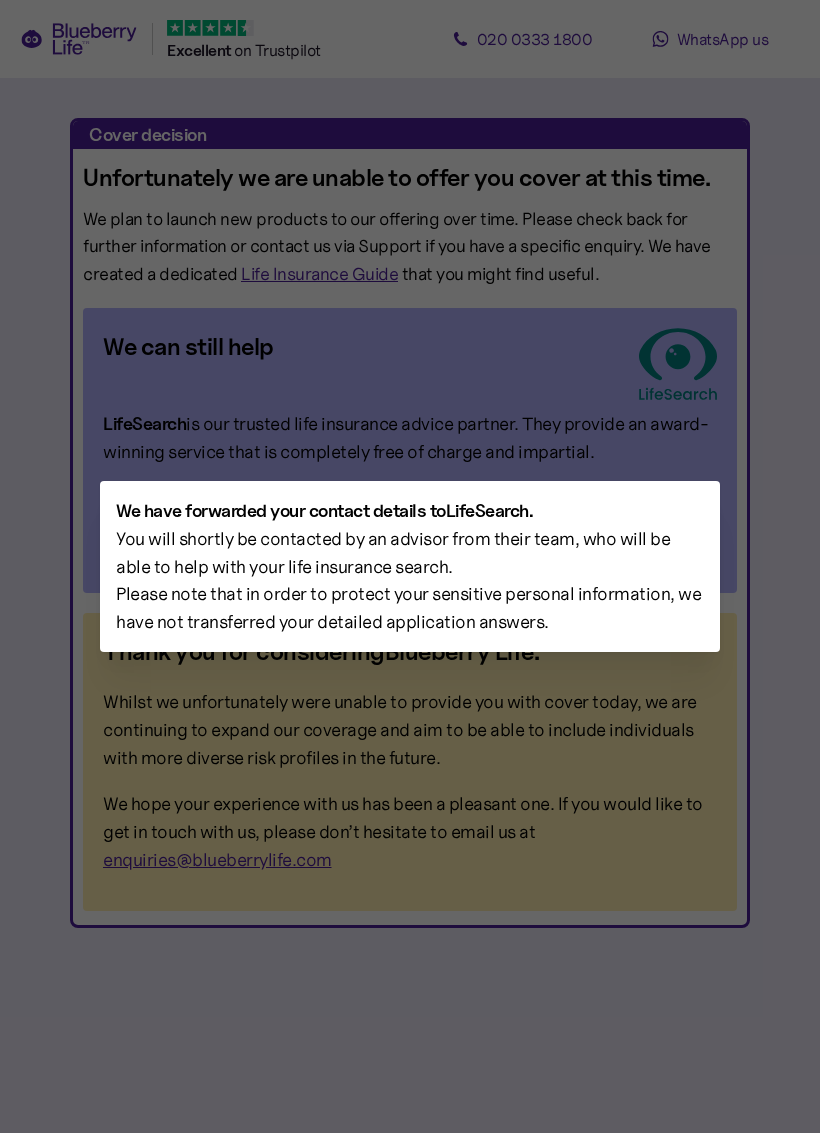 click at bounding box center (410, 566) 